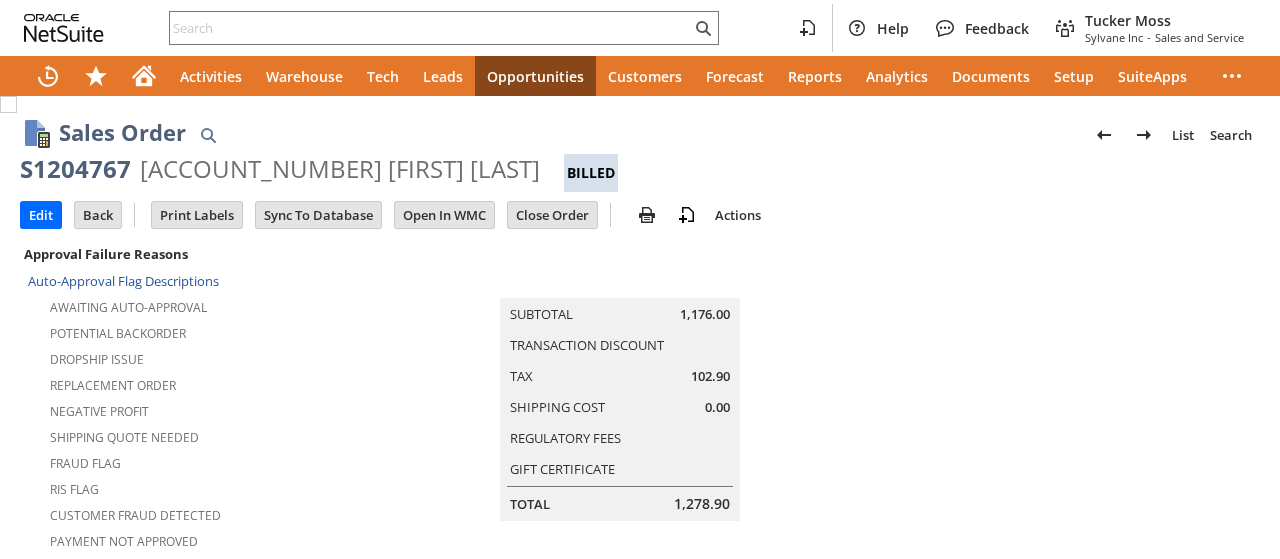 scroll, scrollTop: 0, scrollLeft: 0, axis: both 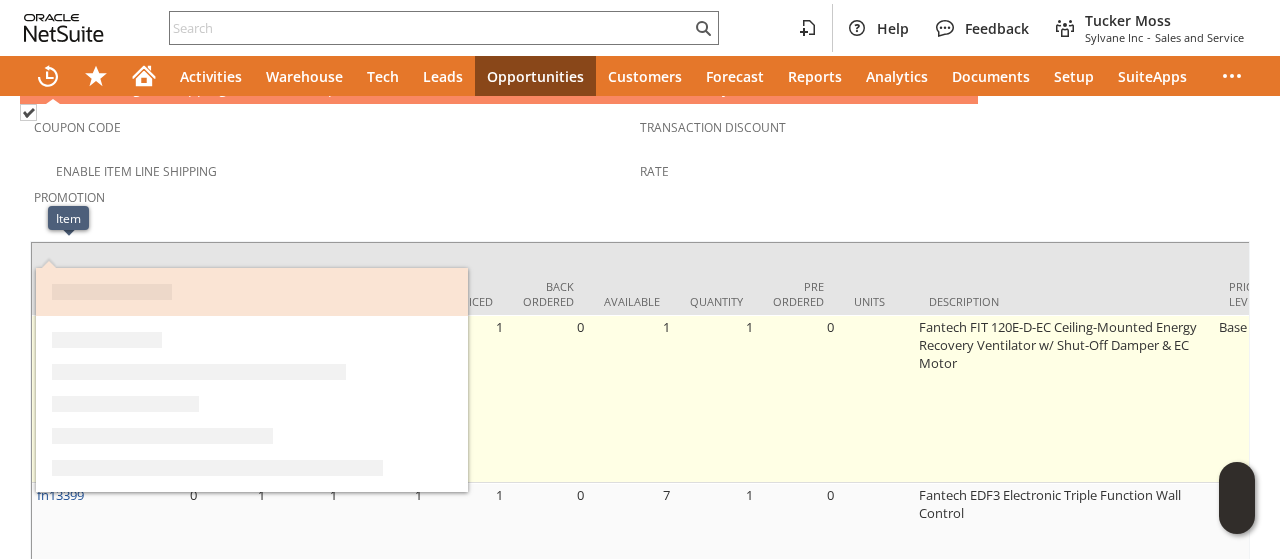 click on "fn14312" at bounding box center [60, 327] 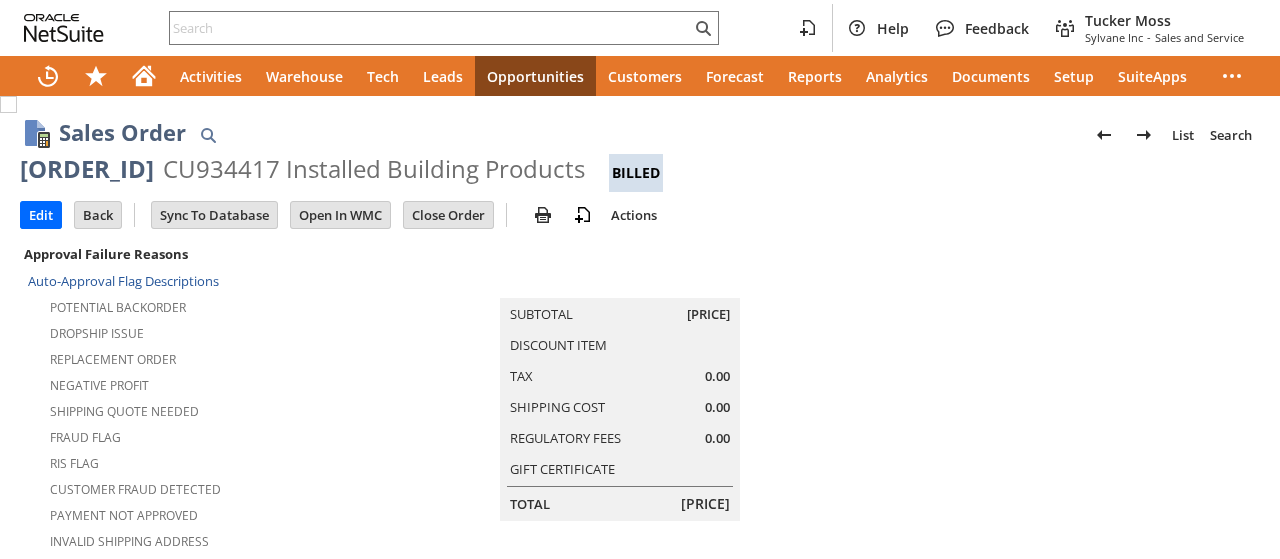 scroll, scrollTop: 0, scrollLeft: 0, axis: both 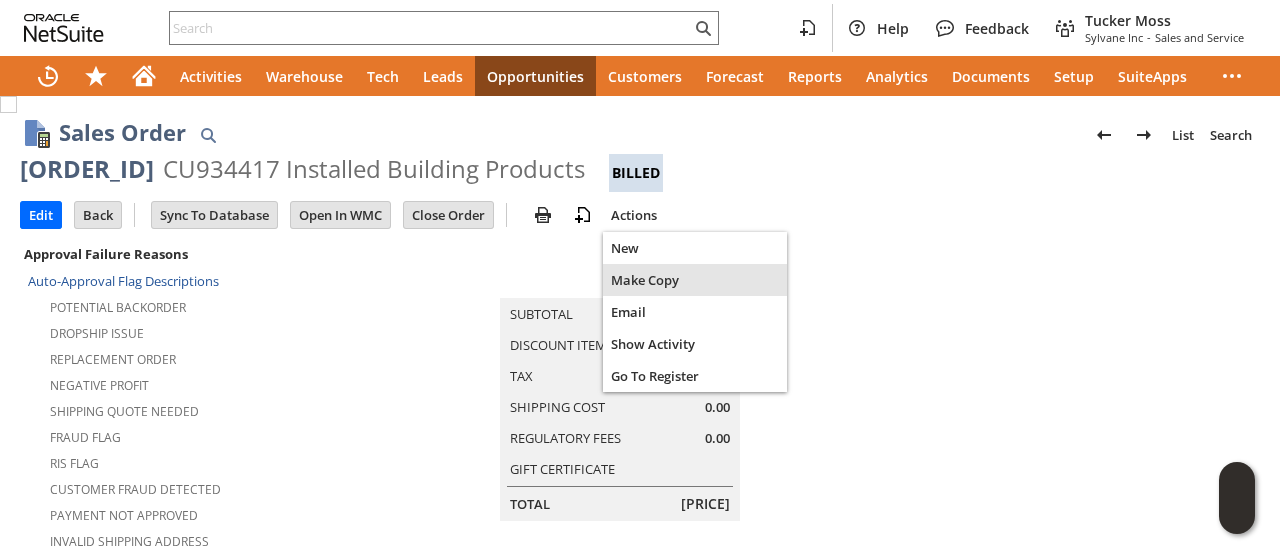 click on "Make Copy" at bounding box center (695, 280) 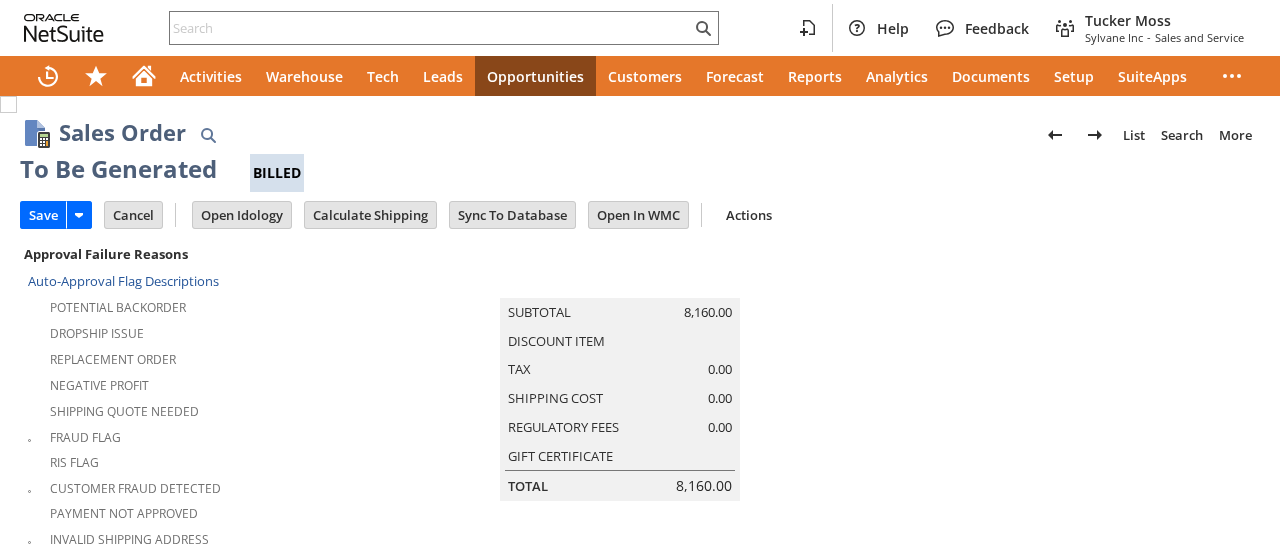 scroll, scrollTop: 0, scrollLeft: 0, axis: both 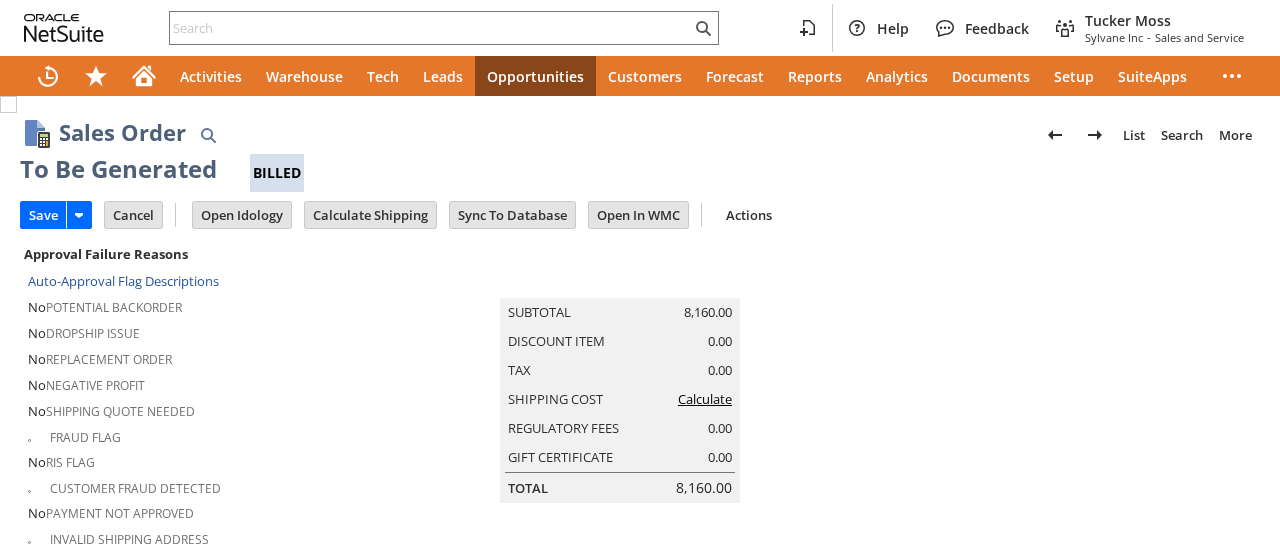 type on "Intelligent Recommendations¹⁰" 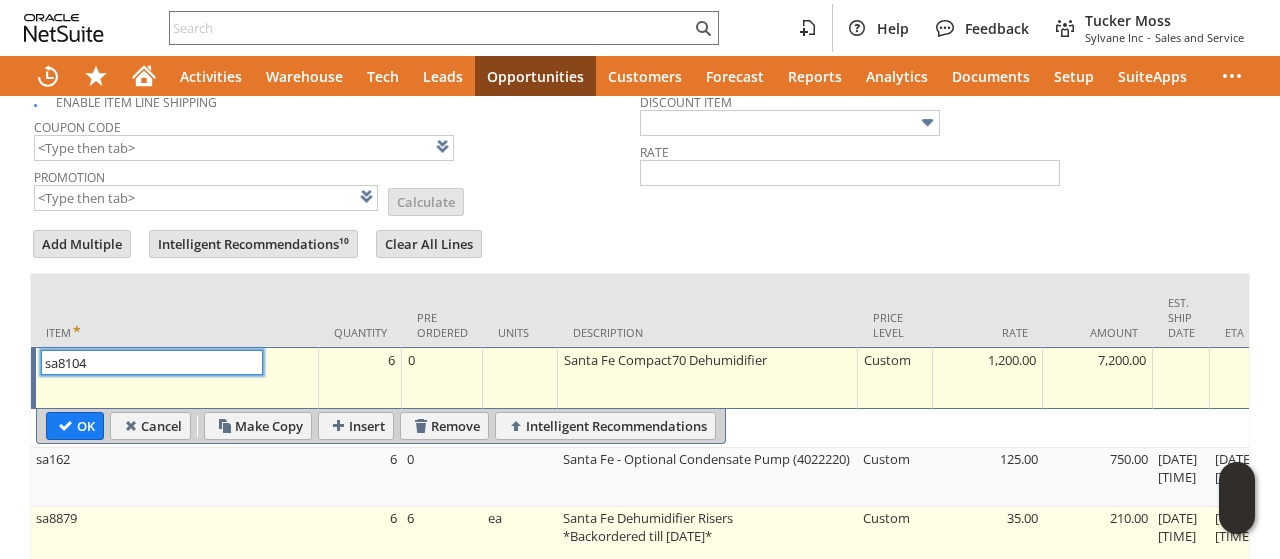 scroll, scrollTop: 2006, scrollLeft: 0, axis: vertical 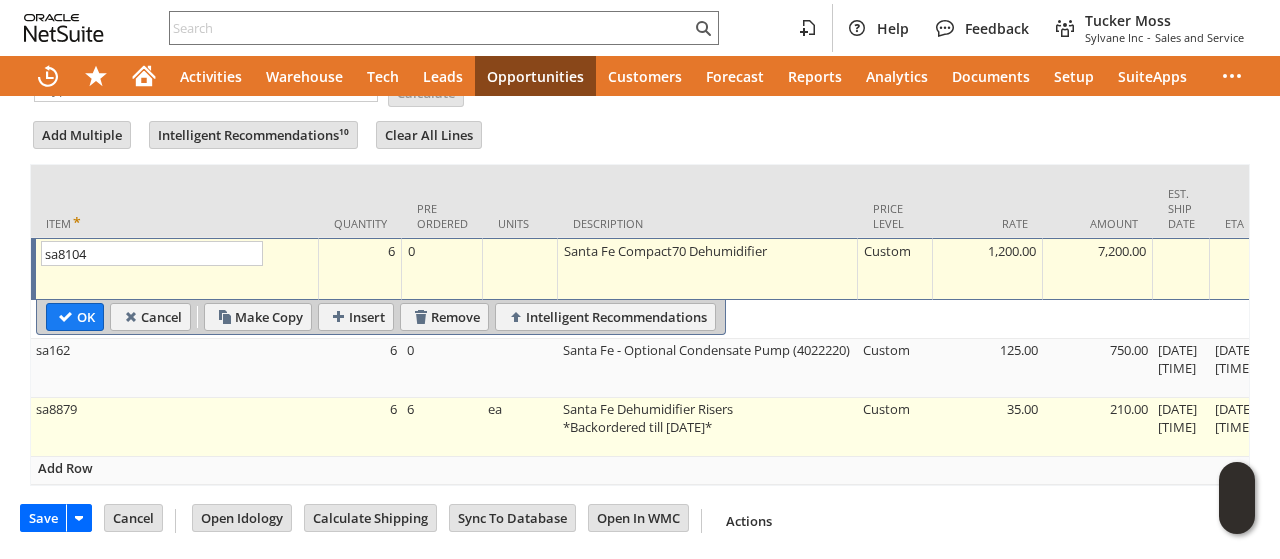 click on "Santa Fe Dehumidifier Risers *Backordered till [DATE]*" at bounding box center (708, 427) 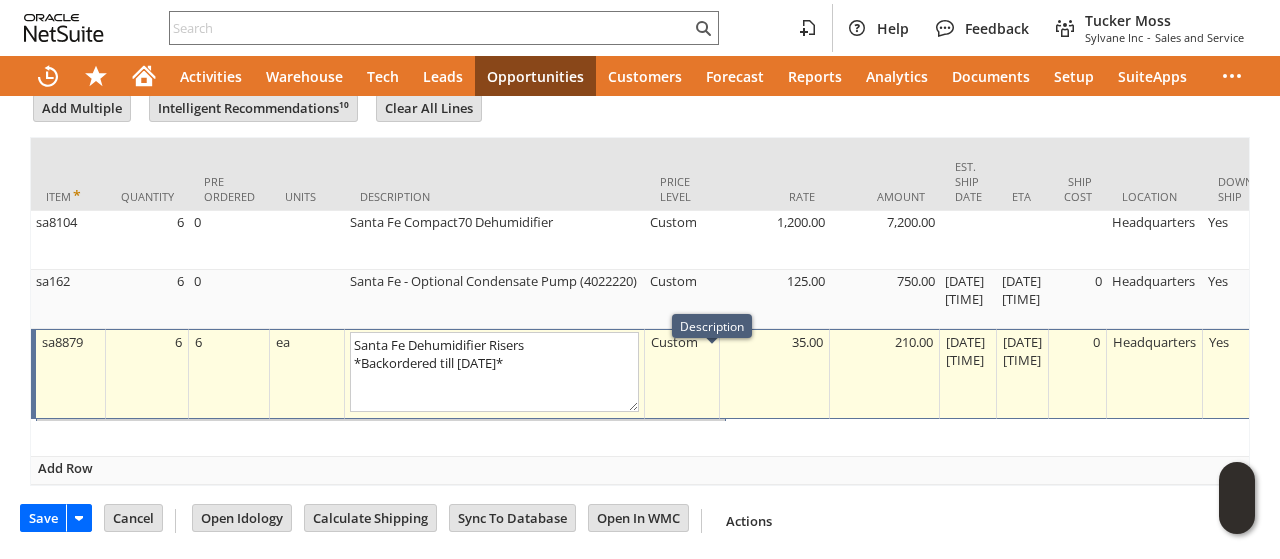 type on "OK" 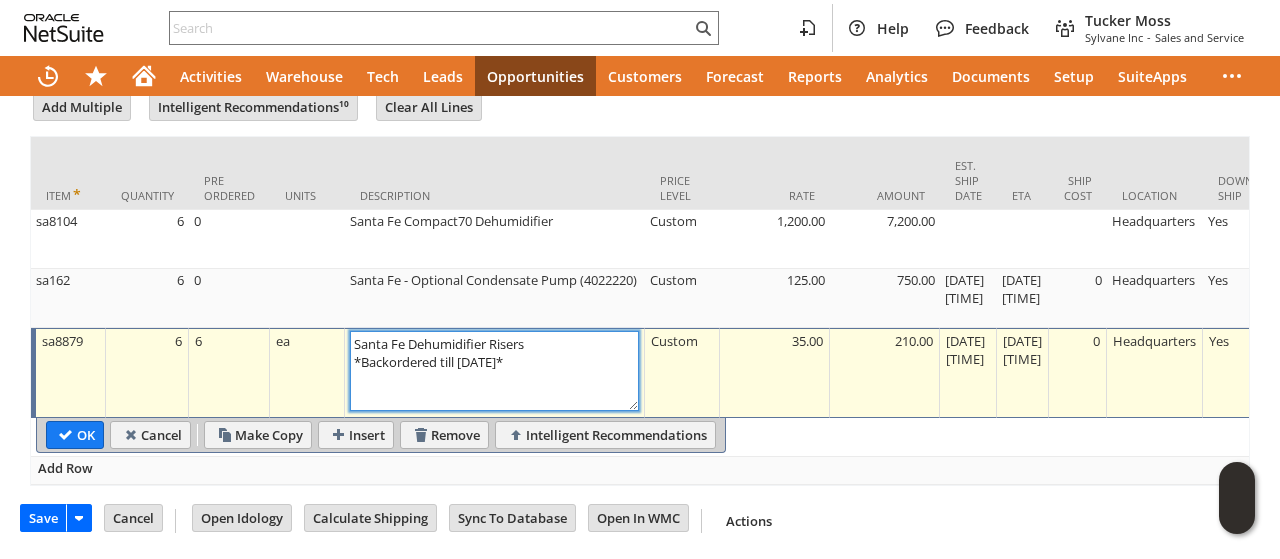 drag, startPoint x: 493, startPoint y: 321, endPoint x: 352, endPoint y: 327, distance: 141.12761 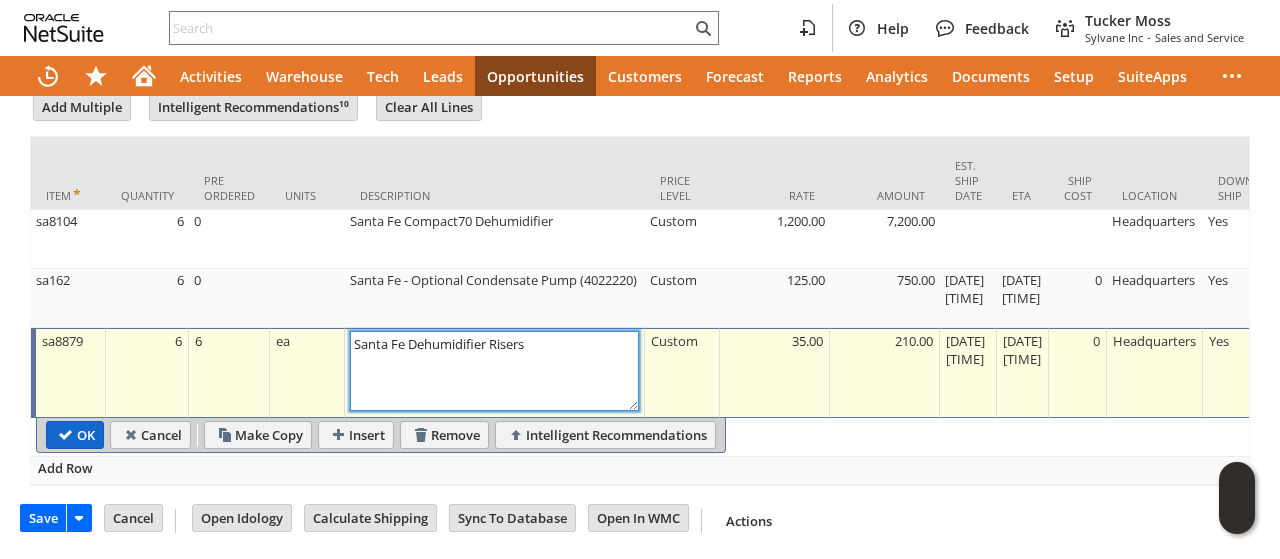 type on "Santa Fe Dehumidifier Risers" 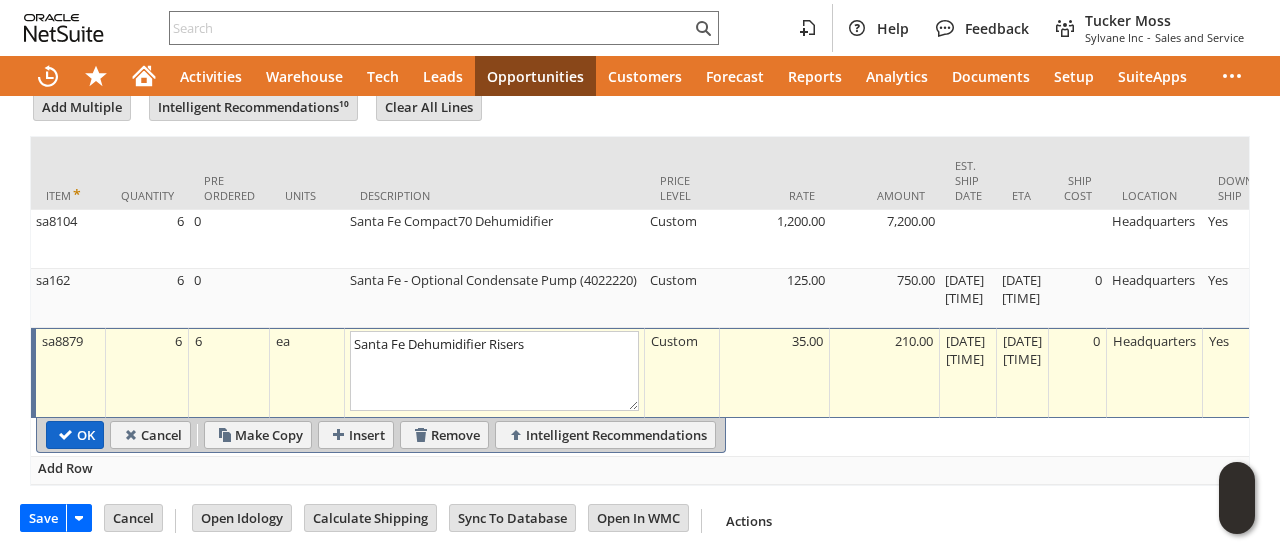 click on "OK" at bounding box center (75, 435) 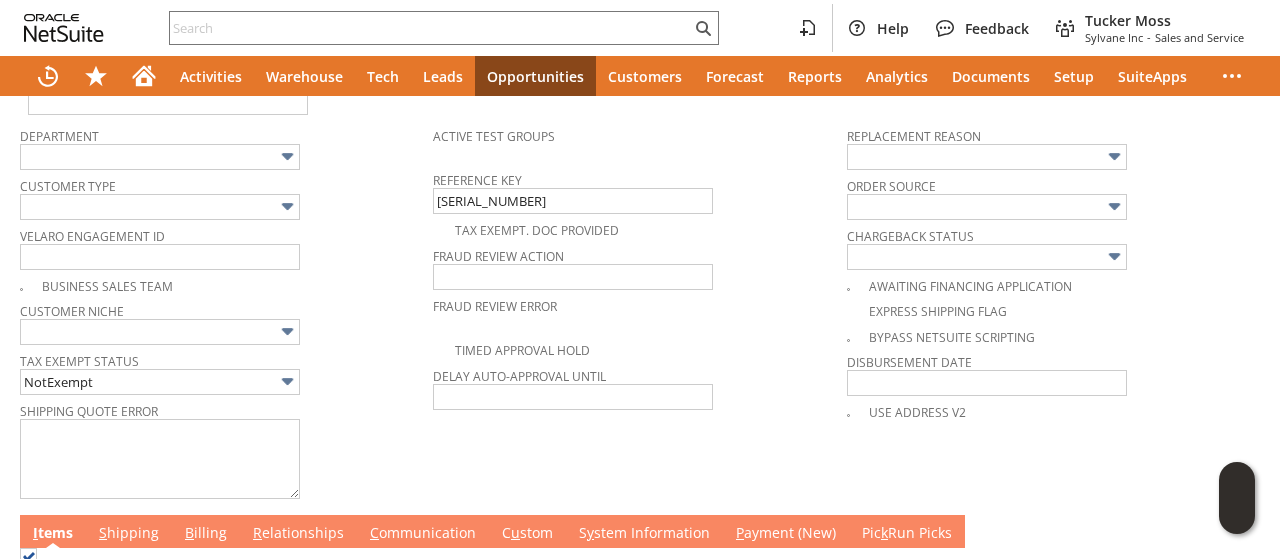 scroll, scrollTop: 1200, scrollLeft: 0, axis: vertical 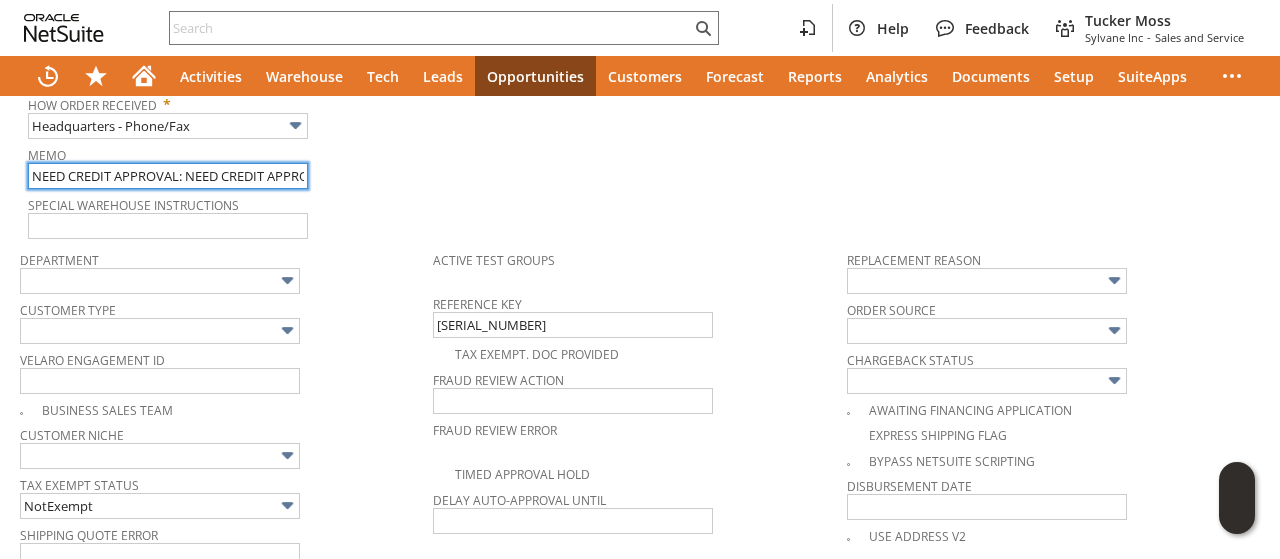 click on "NEED CREDIT APPROVAL: NEED CREDIT APPROVAL: same as last orders PO does not show cost" at bounding box center [168, 176] 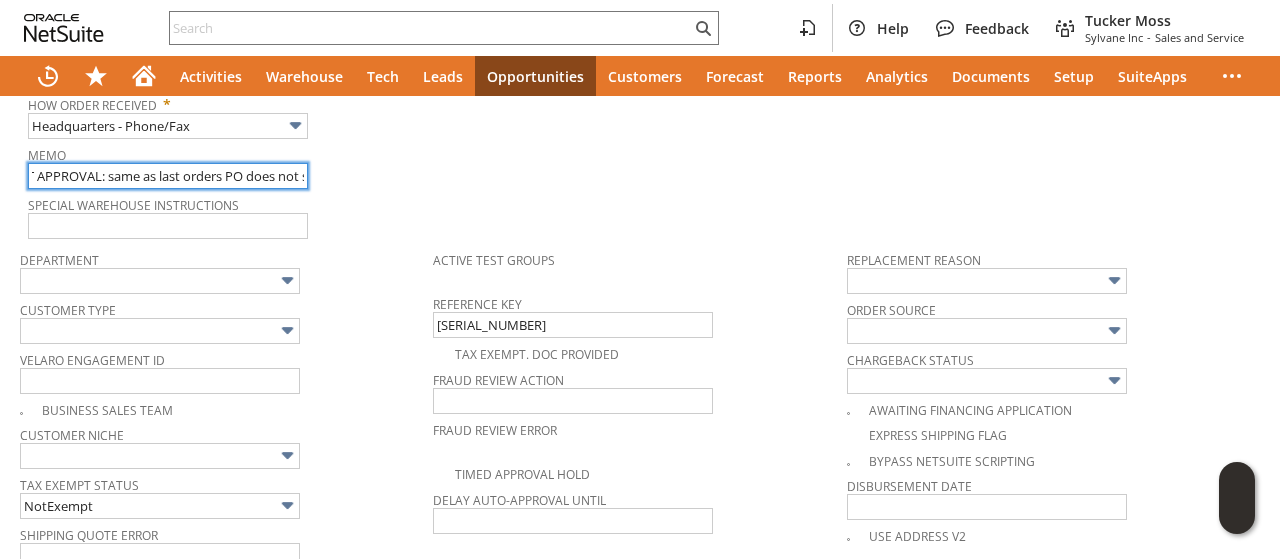scroll, scrollTop: 0, scrollLeft: 226, axis: horizontal 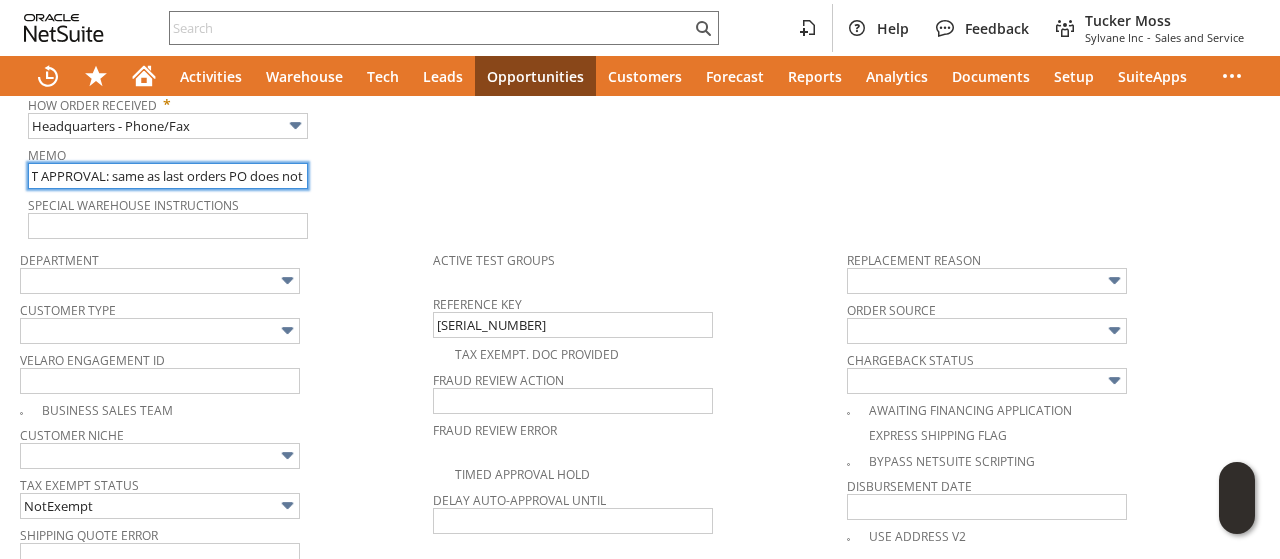 drag, startPoint x: 47, startPoint y: 147, endPoint x: 114, endPoint y: 158, distance: 67.89698 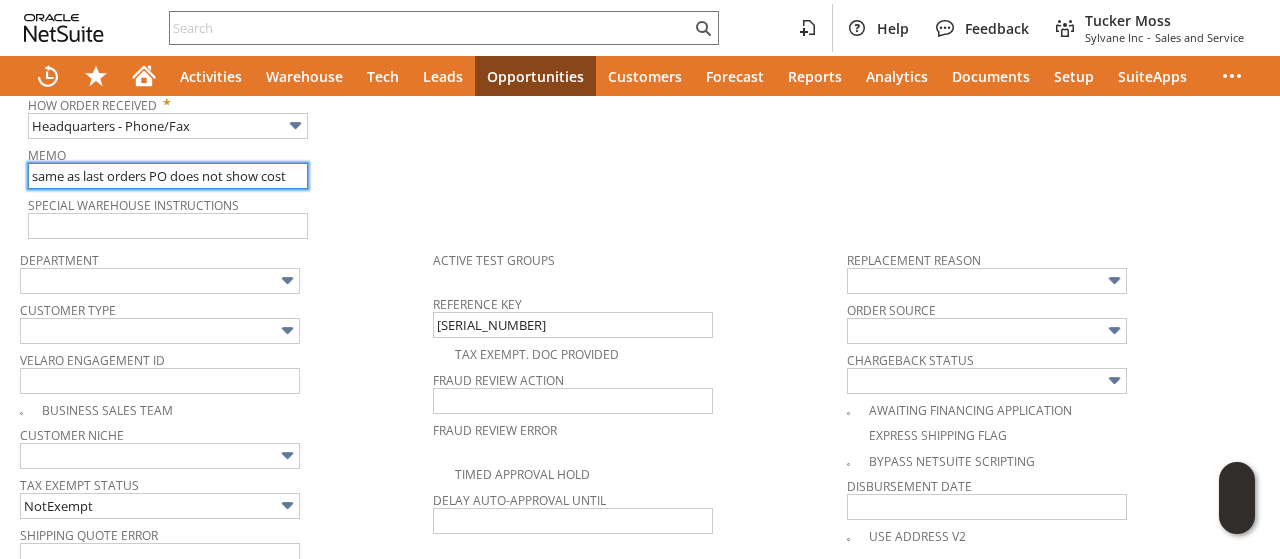 scroll, scrollTop: 0, scrollLeft: 0, axis: both 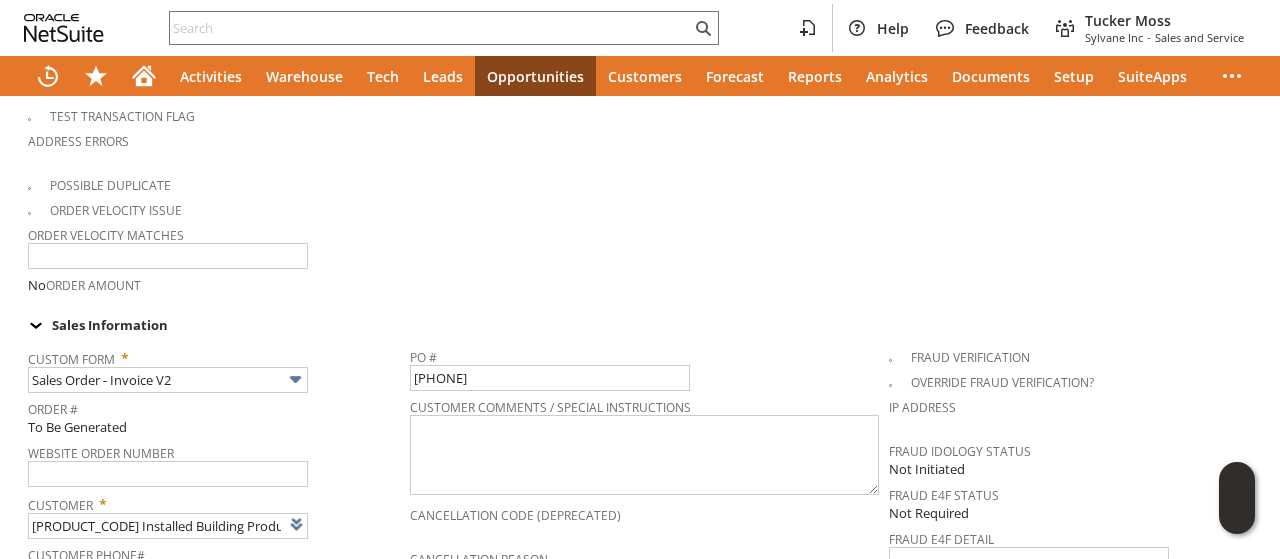 type on "same as last orders PO does not show cost" 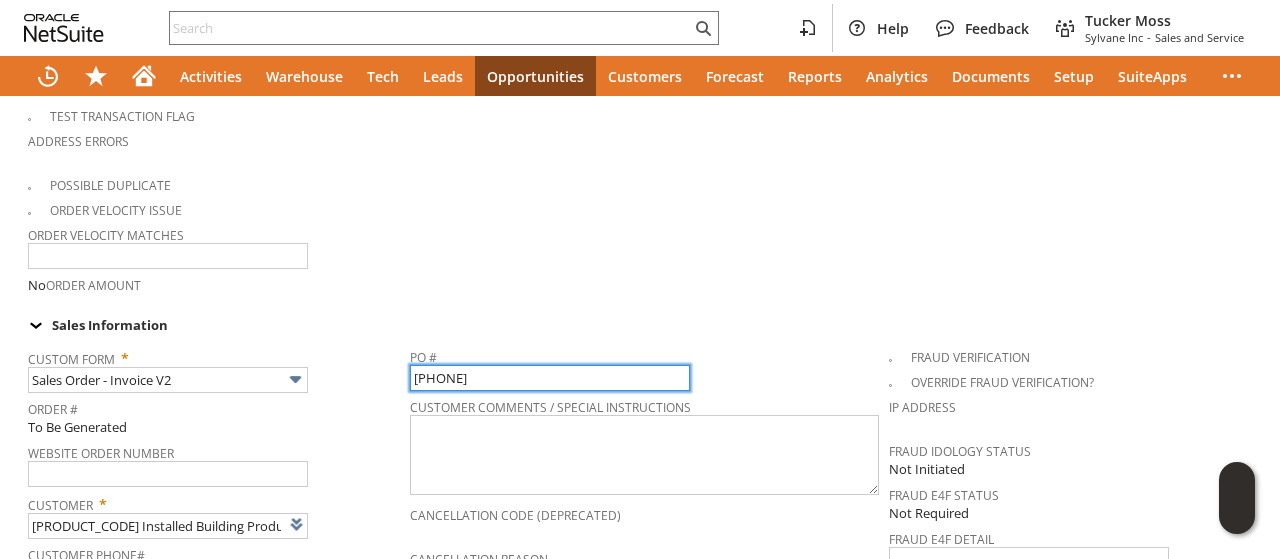 click on "[PHONE]" at bounding box center (550, 378) 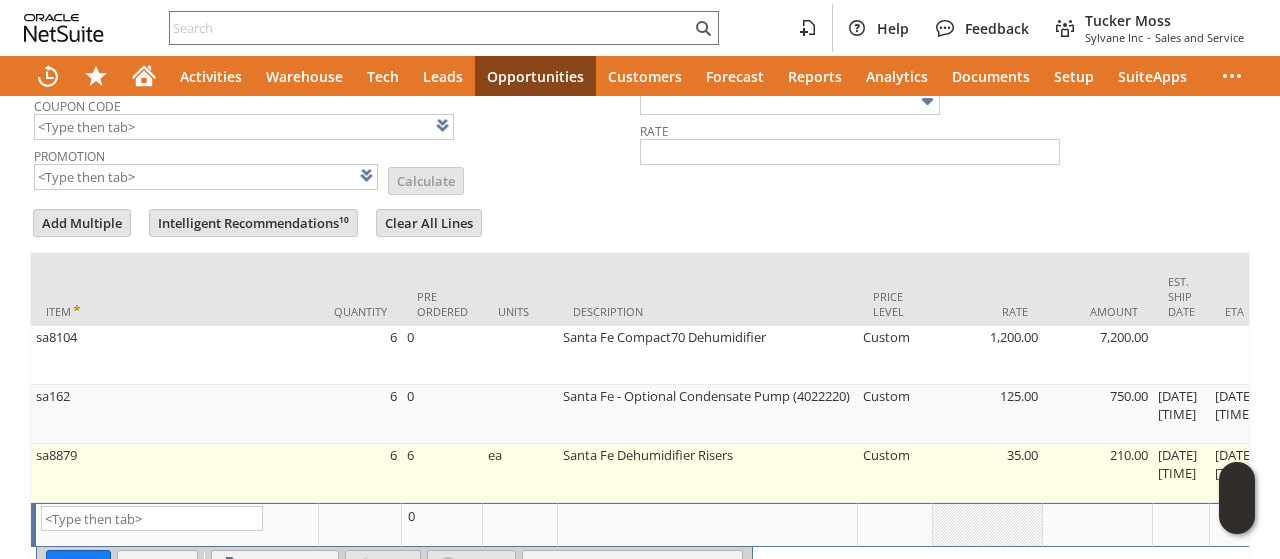 scroll, scrollTop: 2000, scrollLeft: 0, axis: vertical 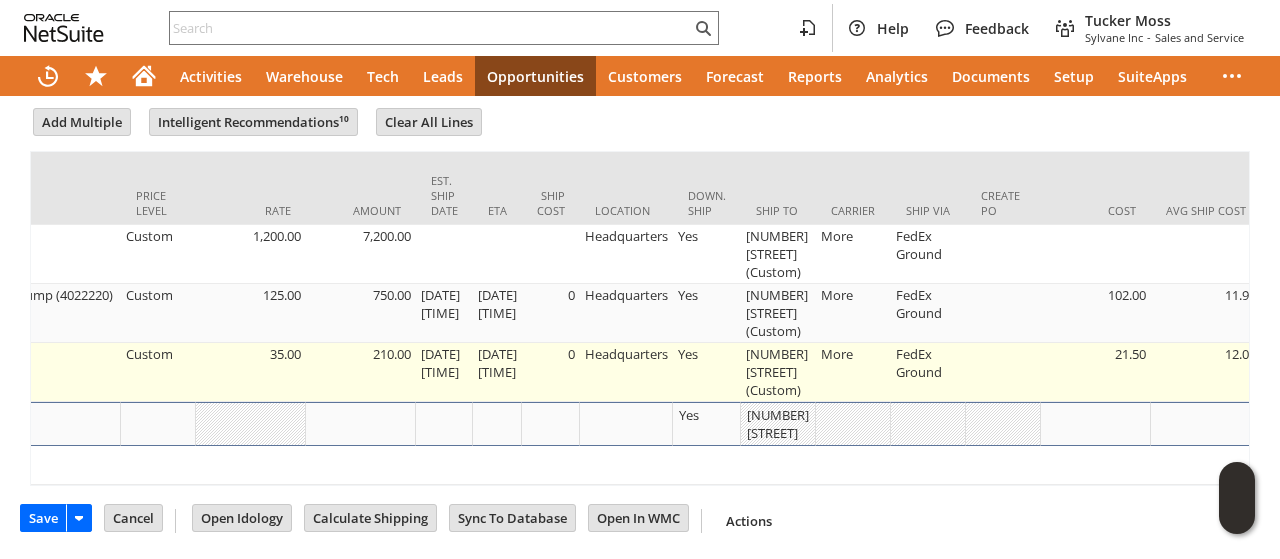 type on "[PHONE]" 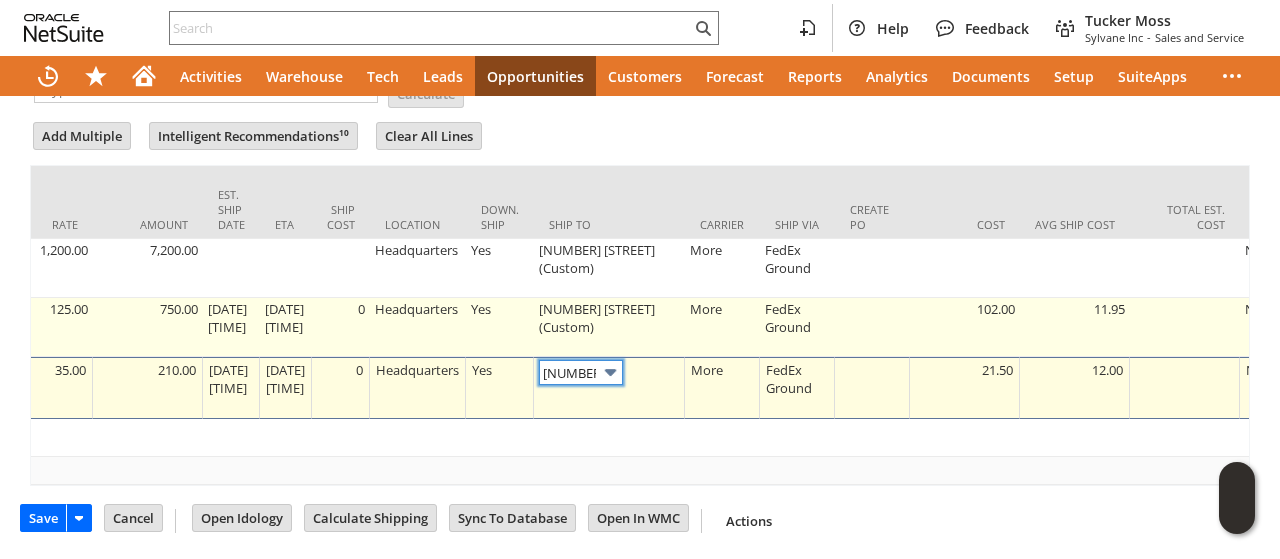 scroll, scrollTop: 1898, scrollLeft: 0, axis: vertical 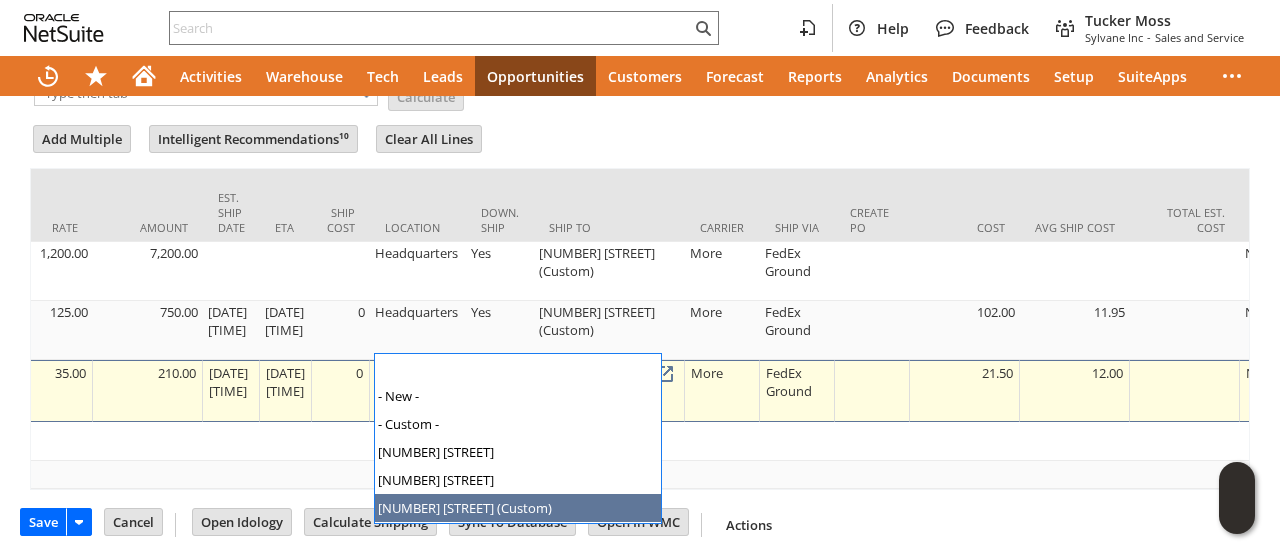 click at bounding box center (610, 375) 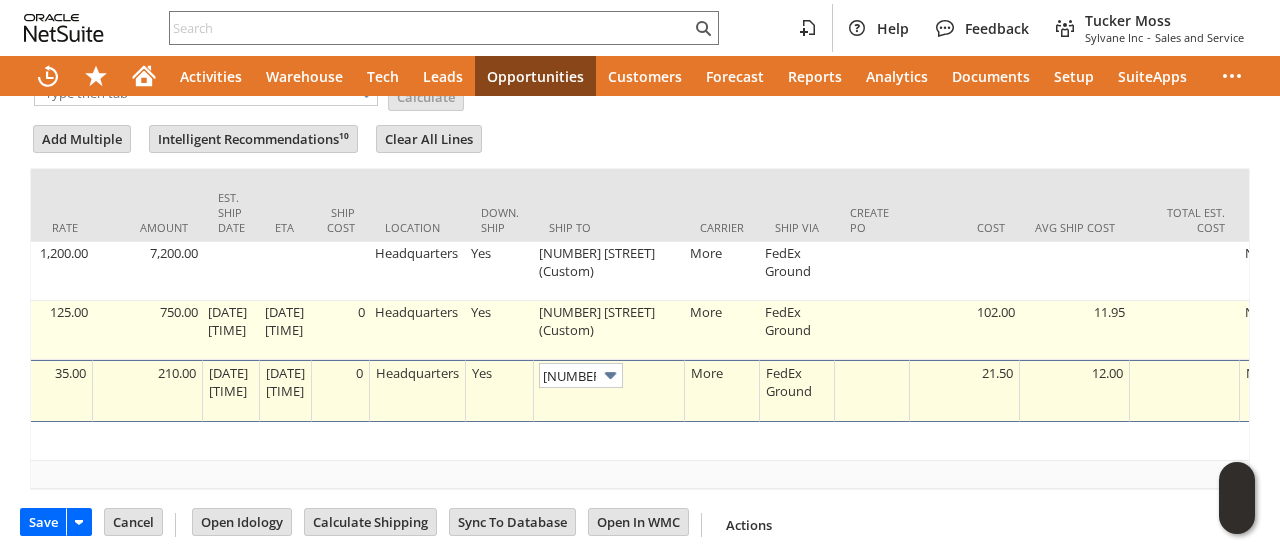 click on "[NUMBER] [STREET] (Custom)" at bounding box center [609, 330] 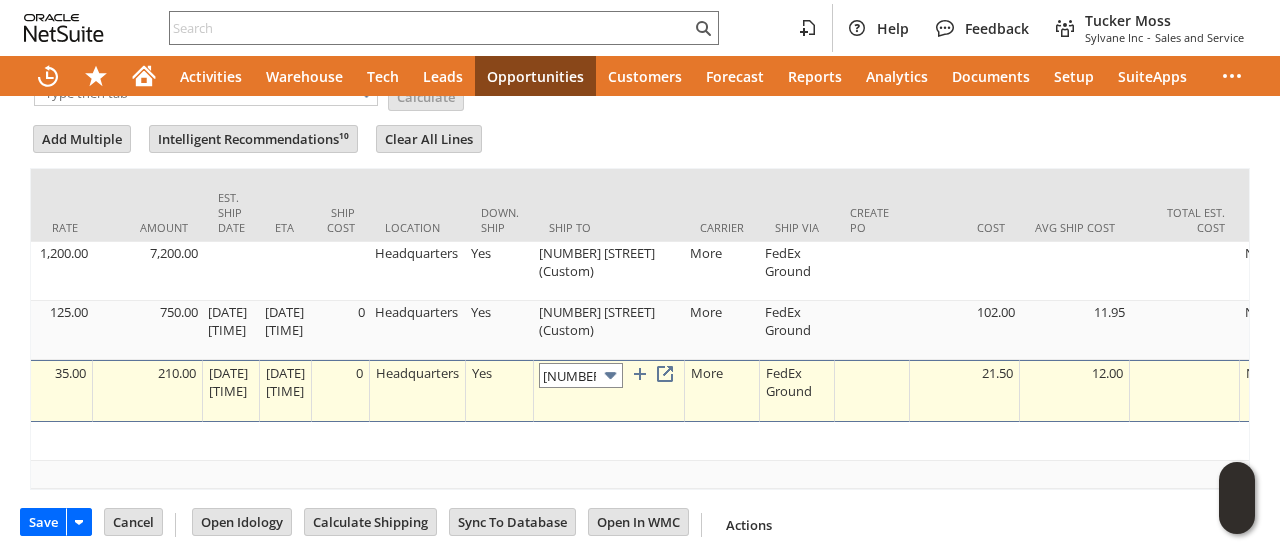 type on "[NUMBER] [STREET] (Custom)" 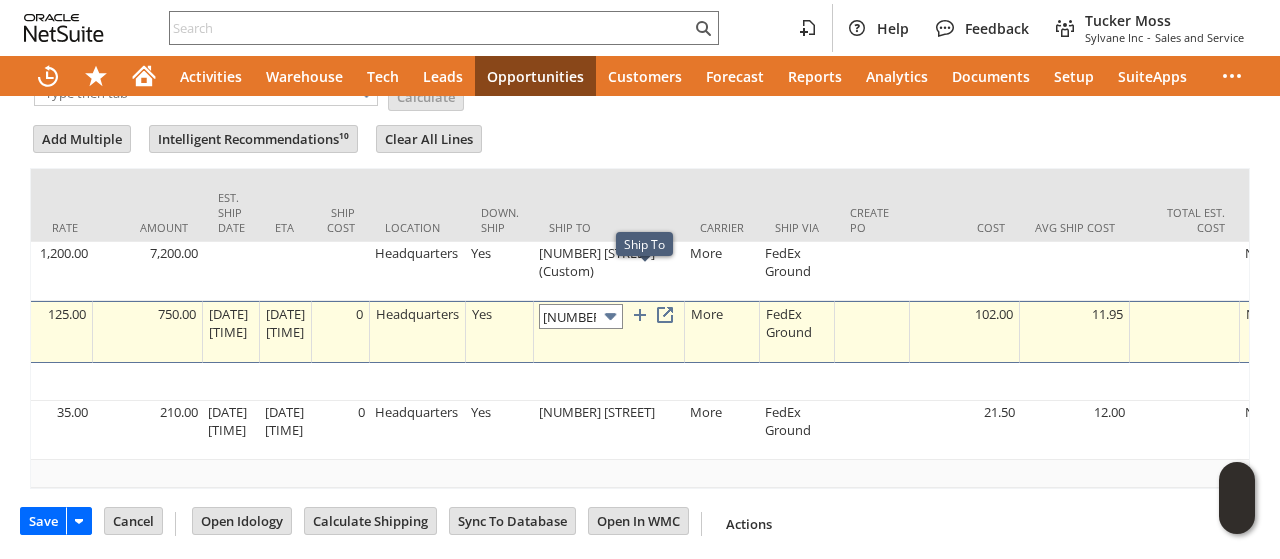 scroll, scrollTop: 1880, scrollLeft: 0, axis: vertical 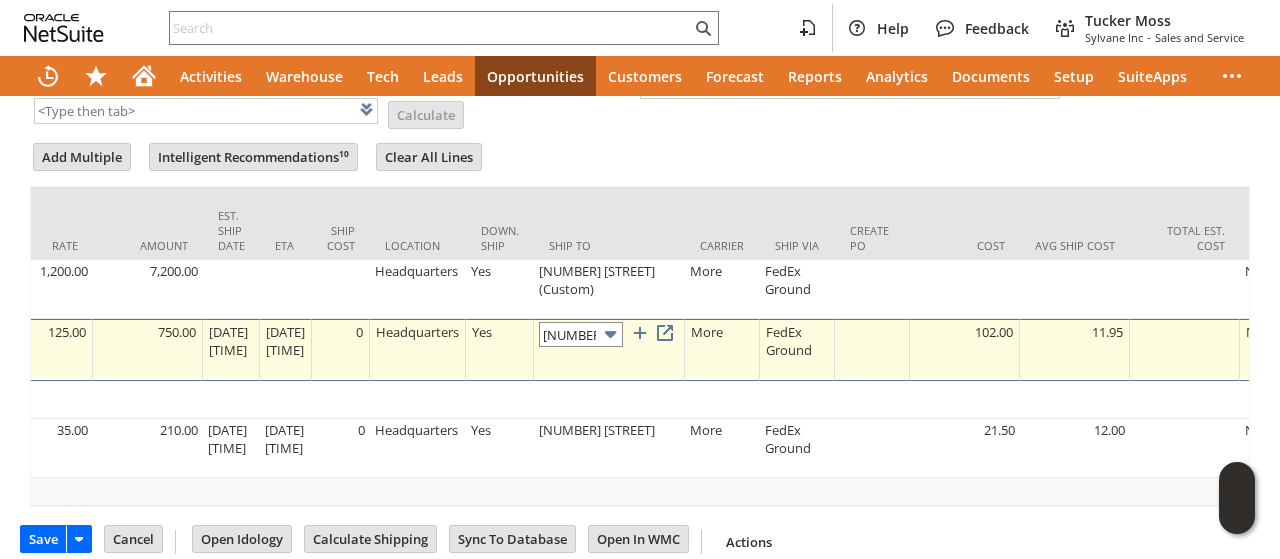 click on "[NUMBER] [STREET] (Custom)" at bounding box center (581, 334) 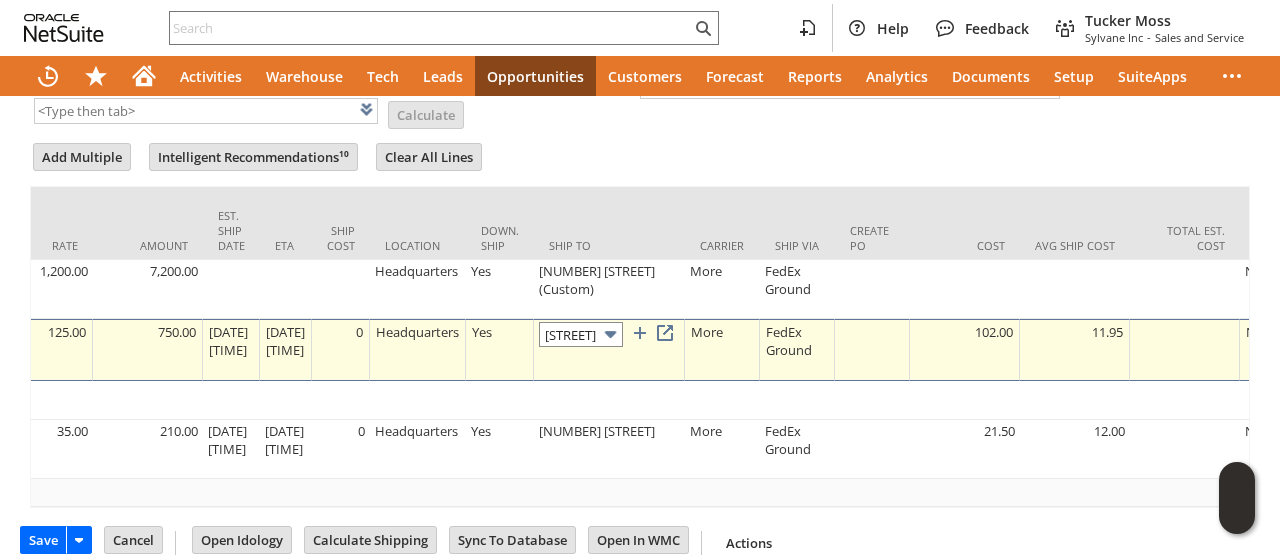 scroll, scrollTop: 0, scrollLeft: 157, axis: horizontal 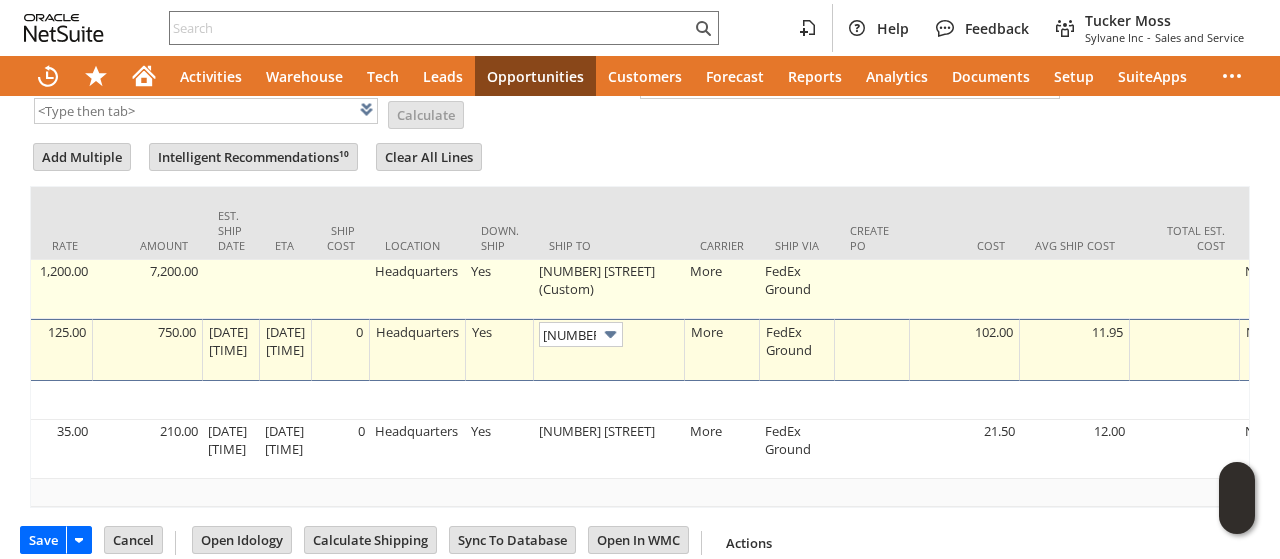click on "[NUMBER] [STREET] (Custom)" at bounding box center (609, 289) 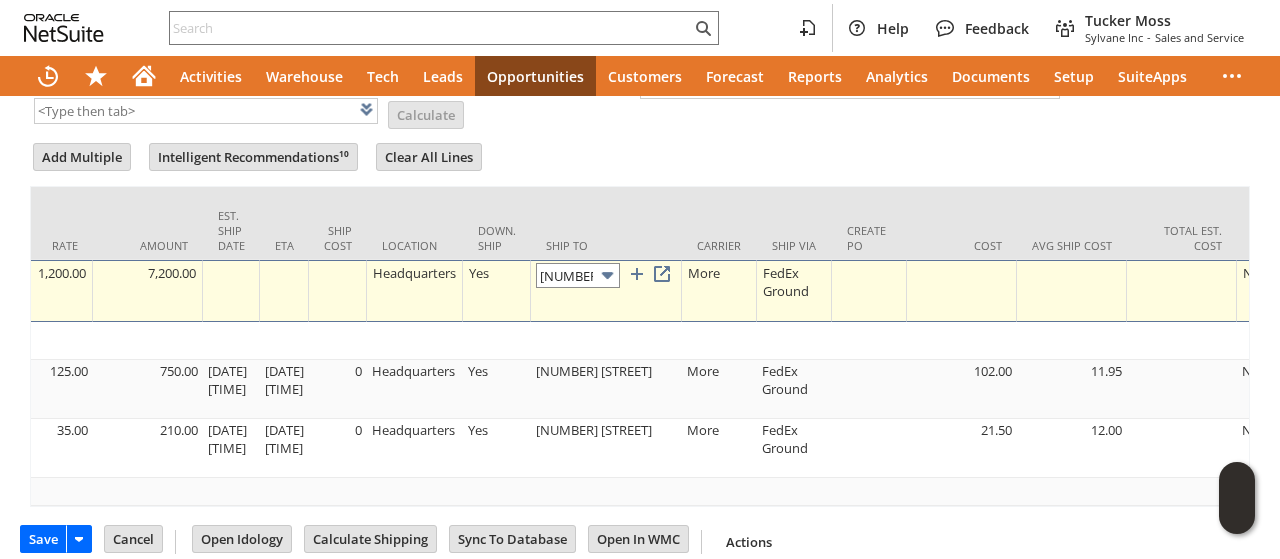 scroll, scrollTop: 0, scrollLeft: 206, axis: horizontal 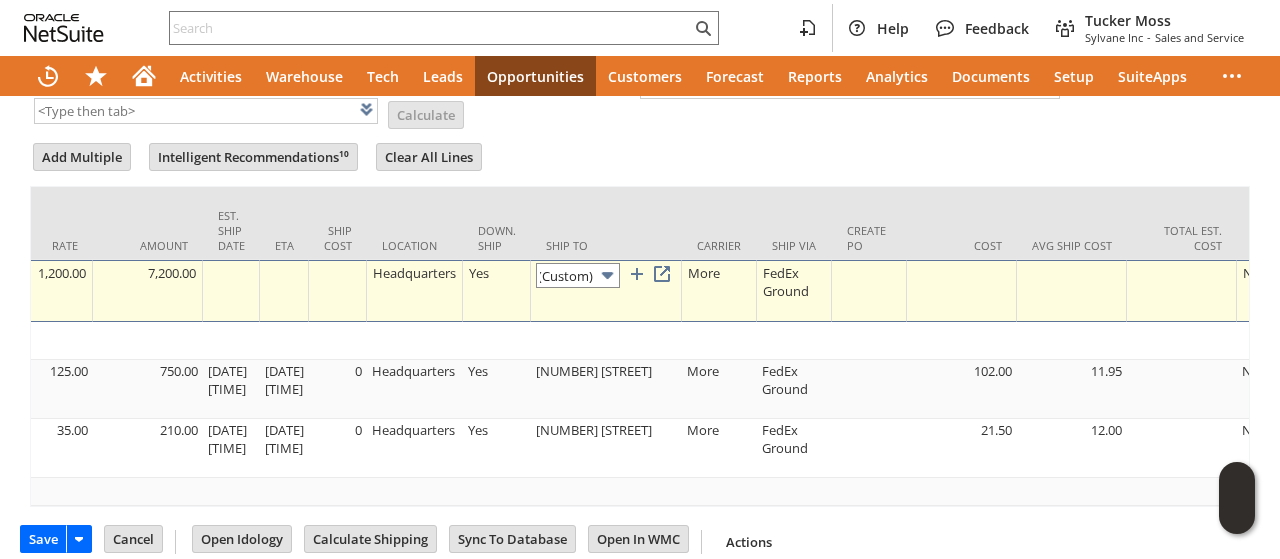 click on "[NUMBER] [STREET] (Custom)" at bounding box center [578, 275] 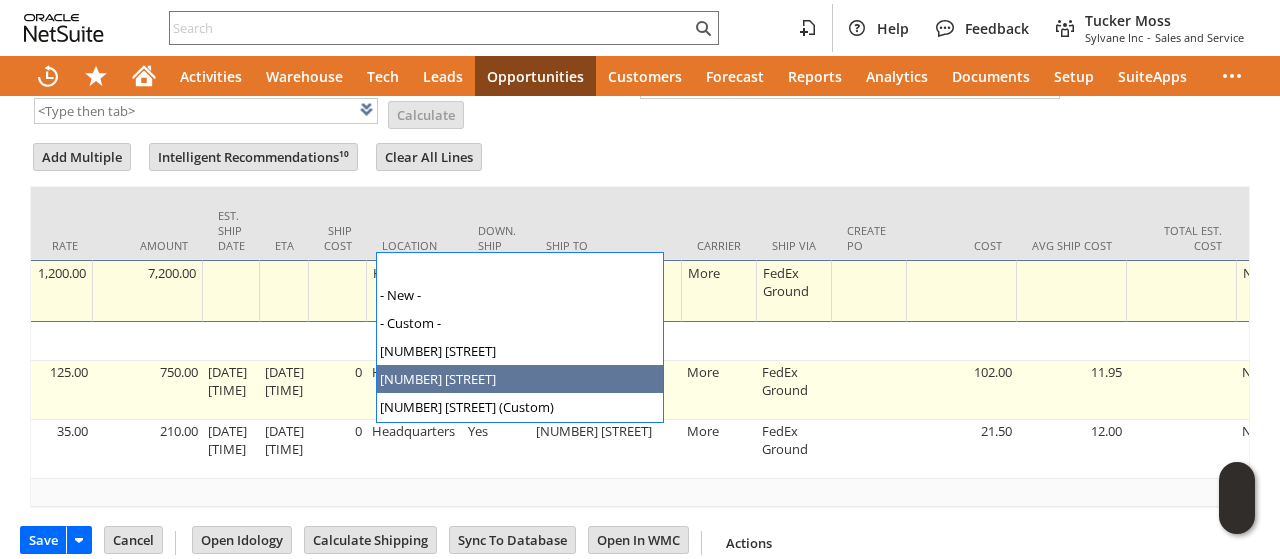 type on "[NUMBER] [STREET]" 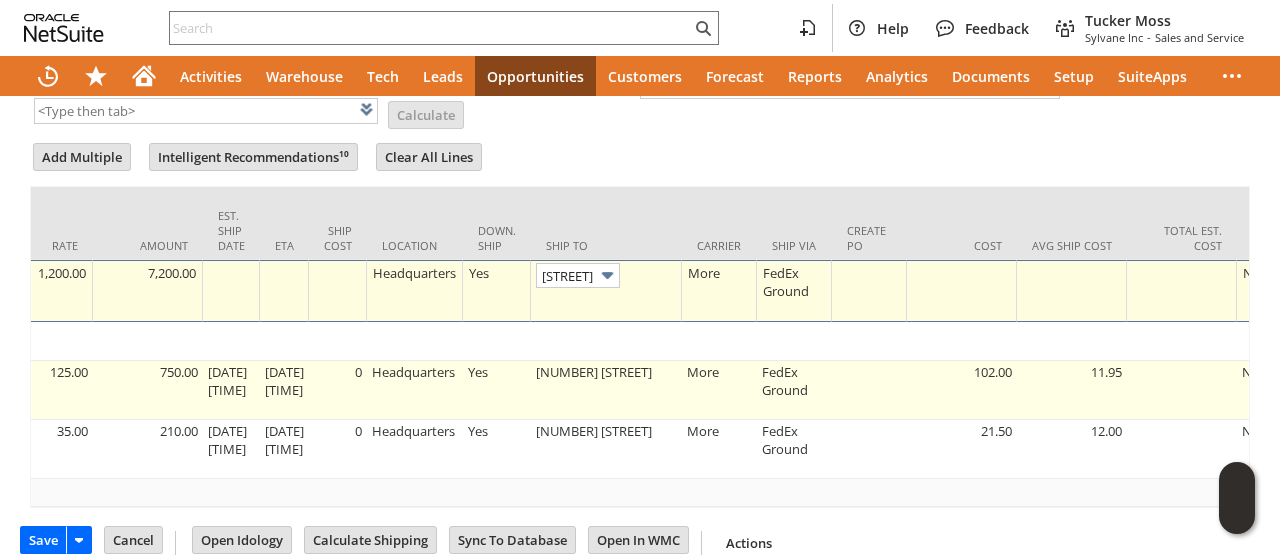 scroll, scrollTop: 0, scrollLeft: 157, axis: horizontal 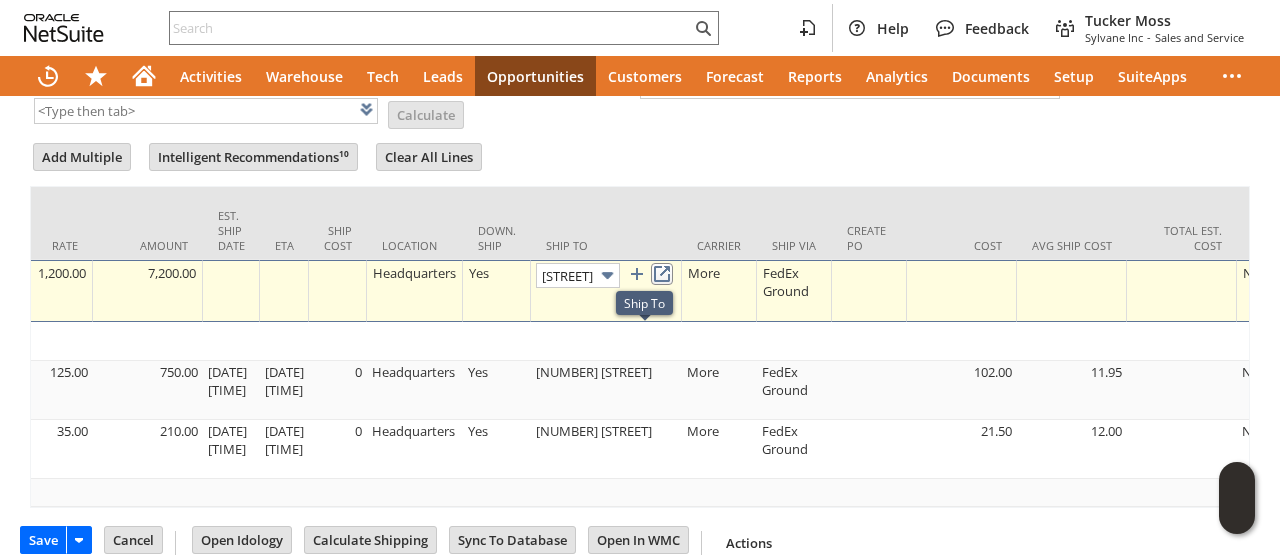 click at bounding box center [662, 274] 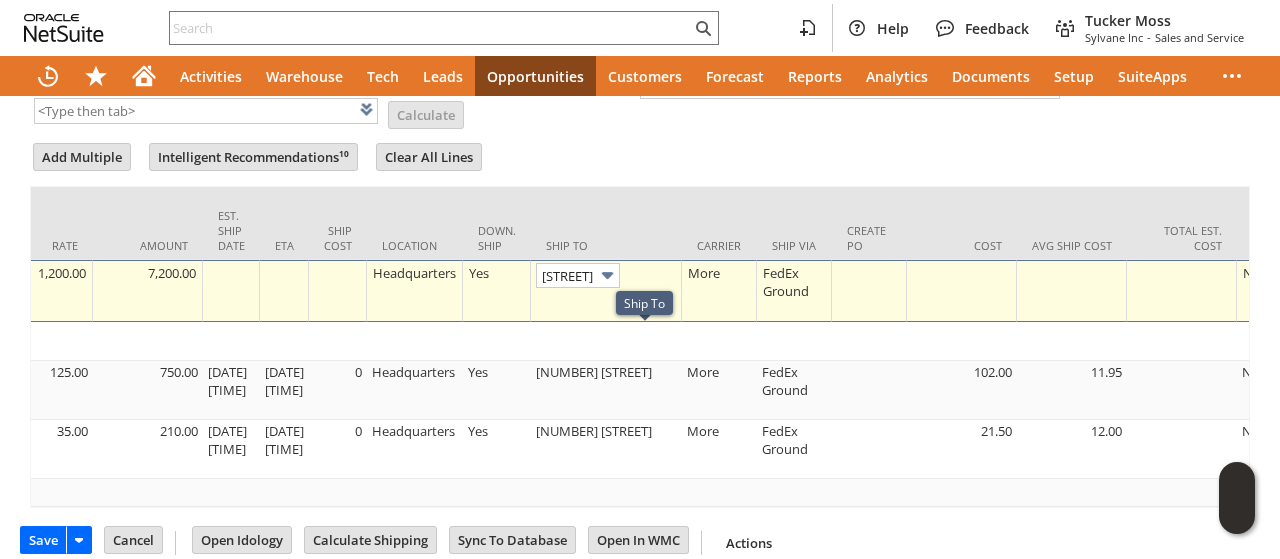 scroll, scrollTop: 0, scrollLeft: 0, axis: both 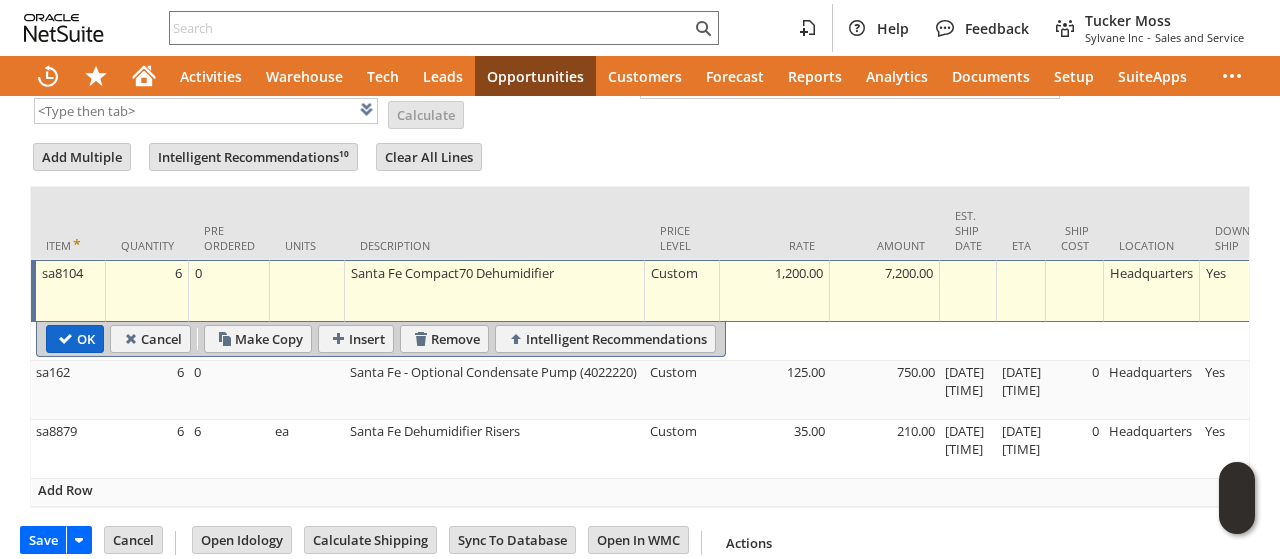 click on "OK" at bounding box center (75, 339) 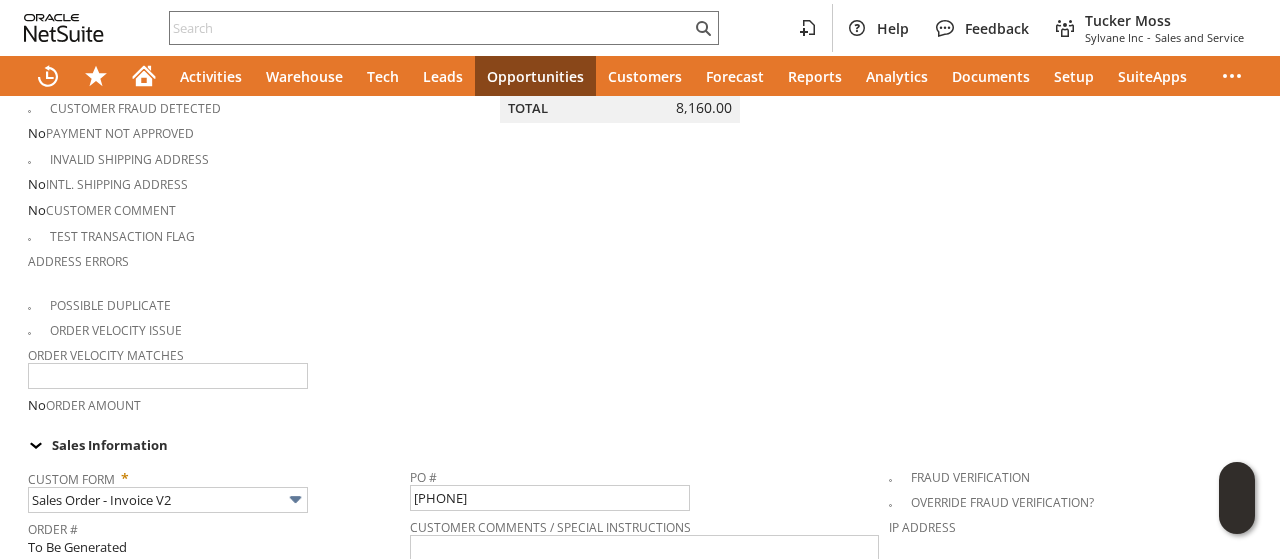 scroll, scrollTop: 0, scrollLeft: 0, axis: both 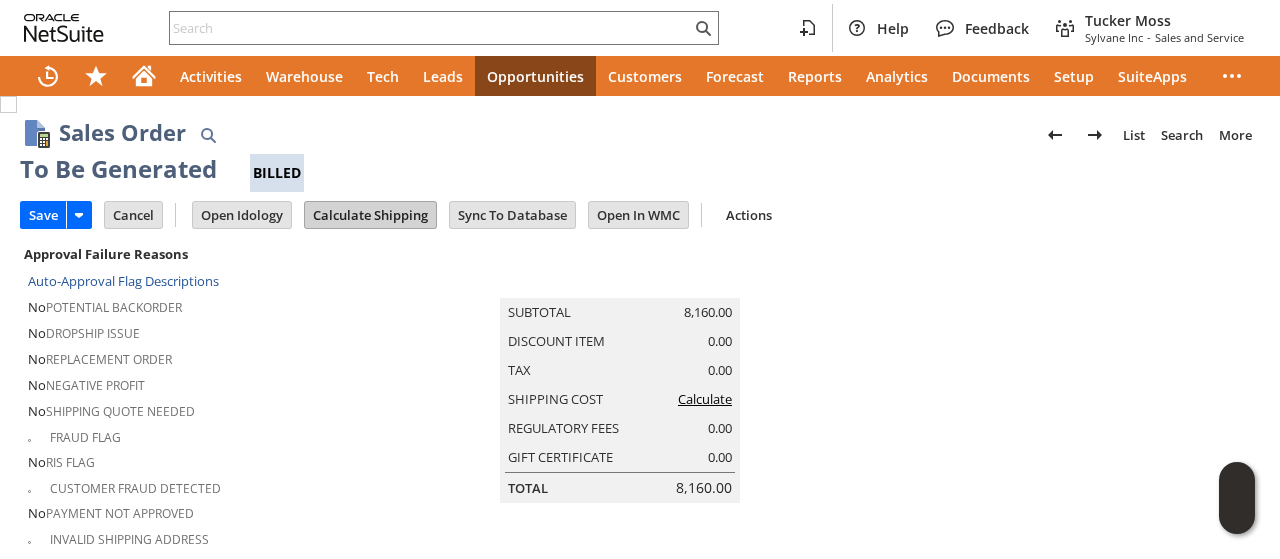 click on "Calculate Shipping" at bounding box center [370, 215] 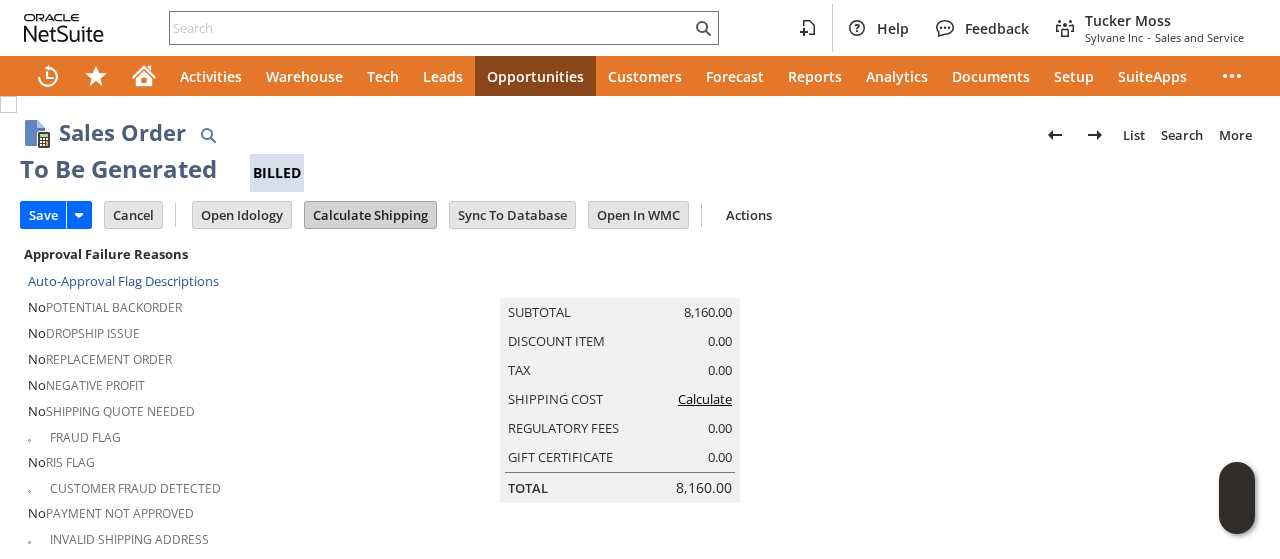 type 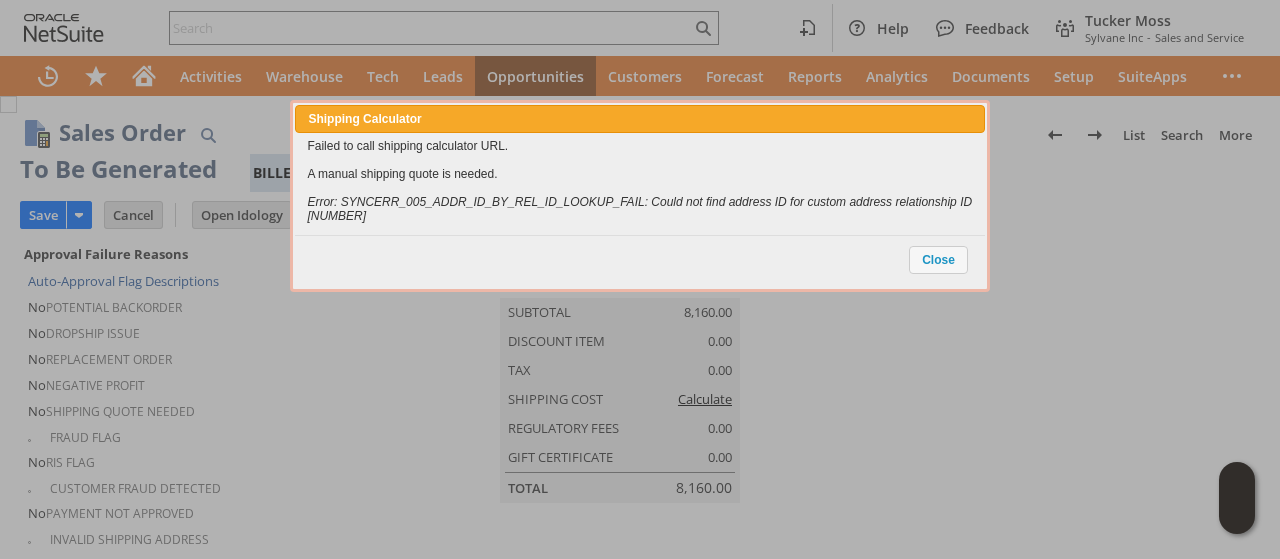 scroll, scrollTop: 1946, scrollLeft: 0, axis: vertical 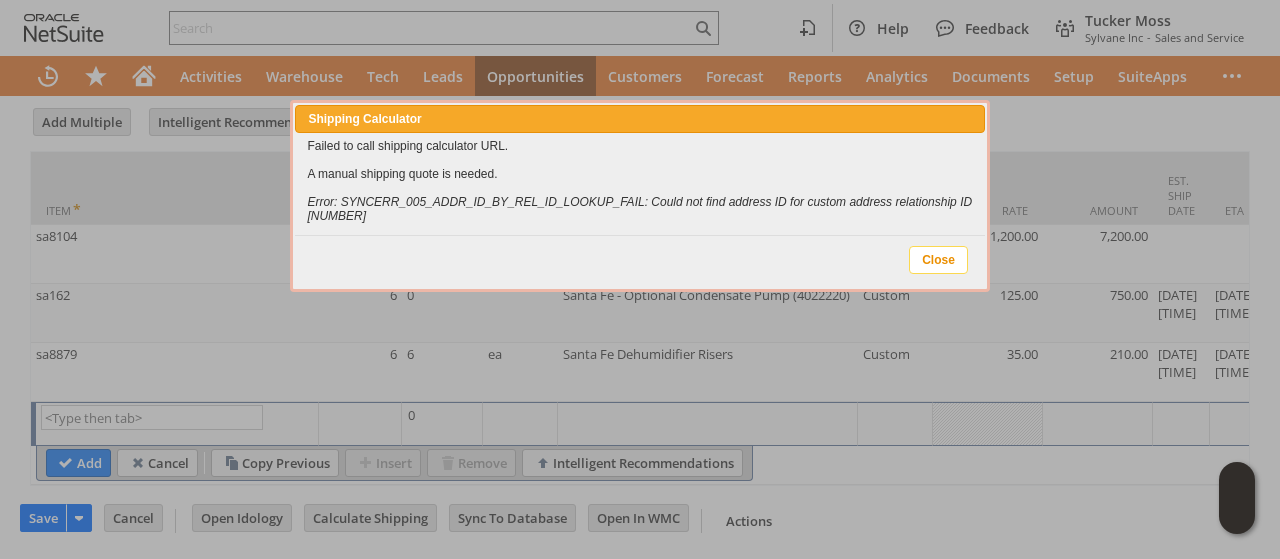 click on "Close" at bounding box center (938, 260) 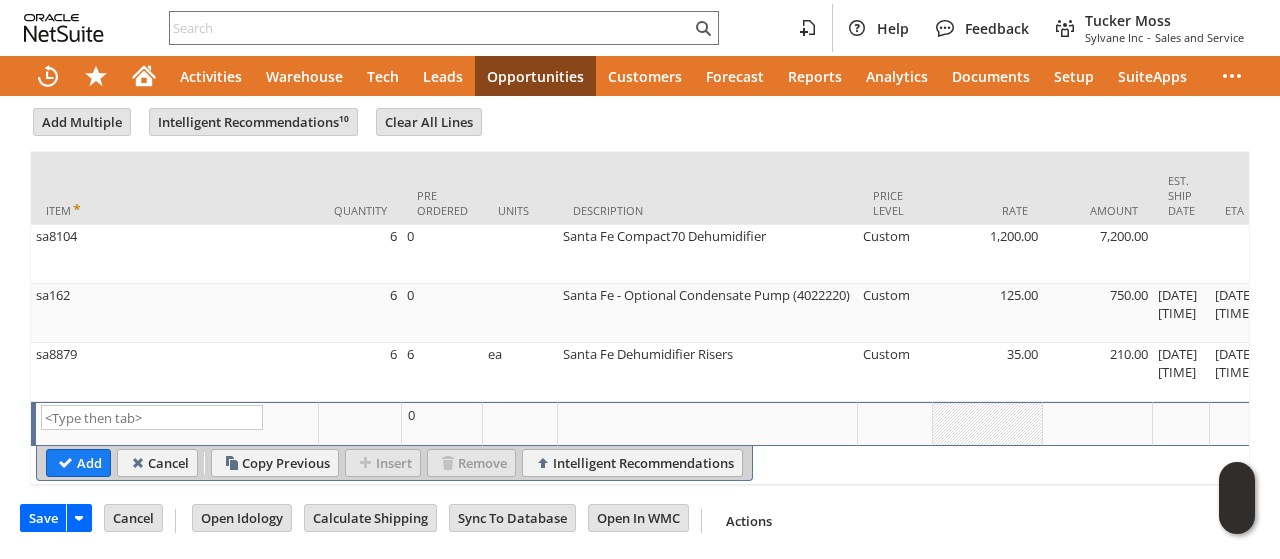 scroll, scrollTop: 0, scrollLeft: 792, axis: horizontal 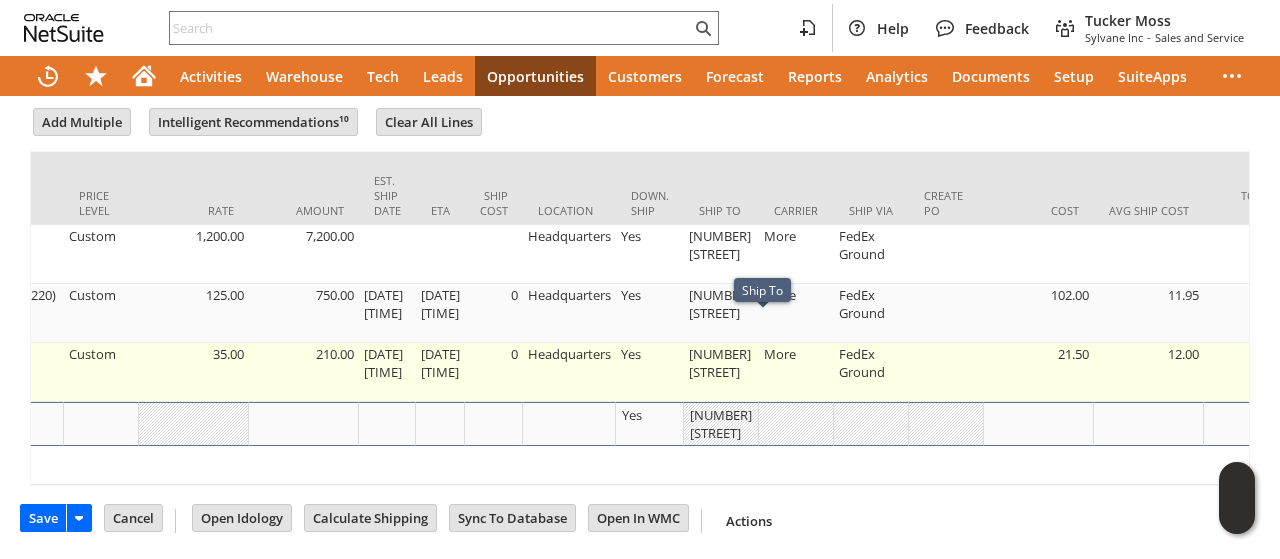 click on "[NUMBER] [STREET]" at bounding box center (721, 372) 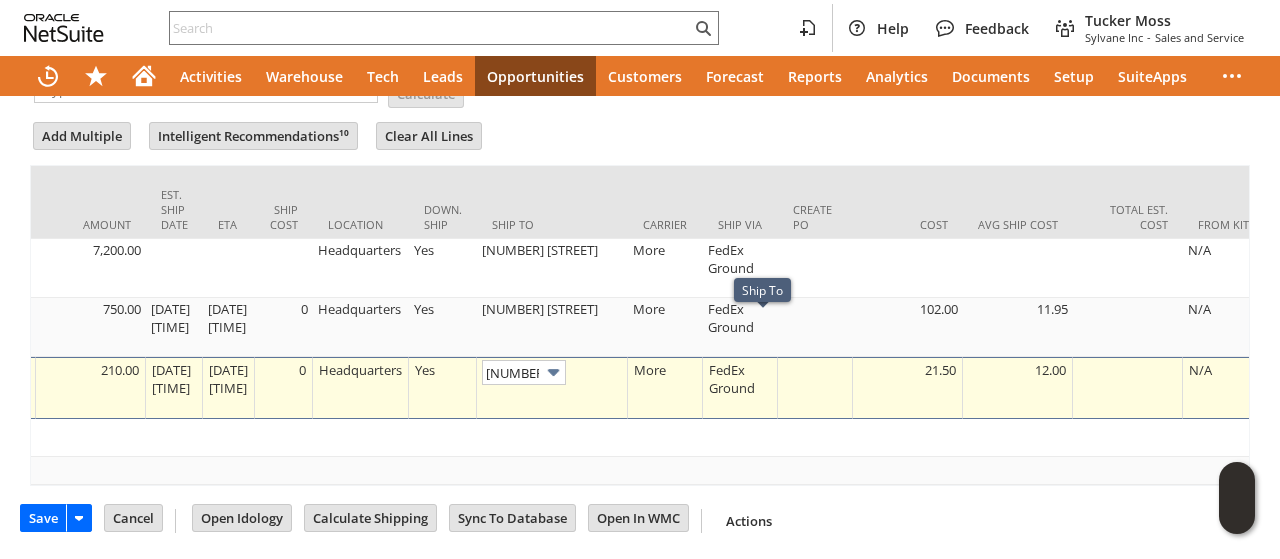 scroll, scrollTop: 1898, scrollLeft: 0, axis: vertical 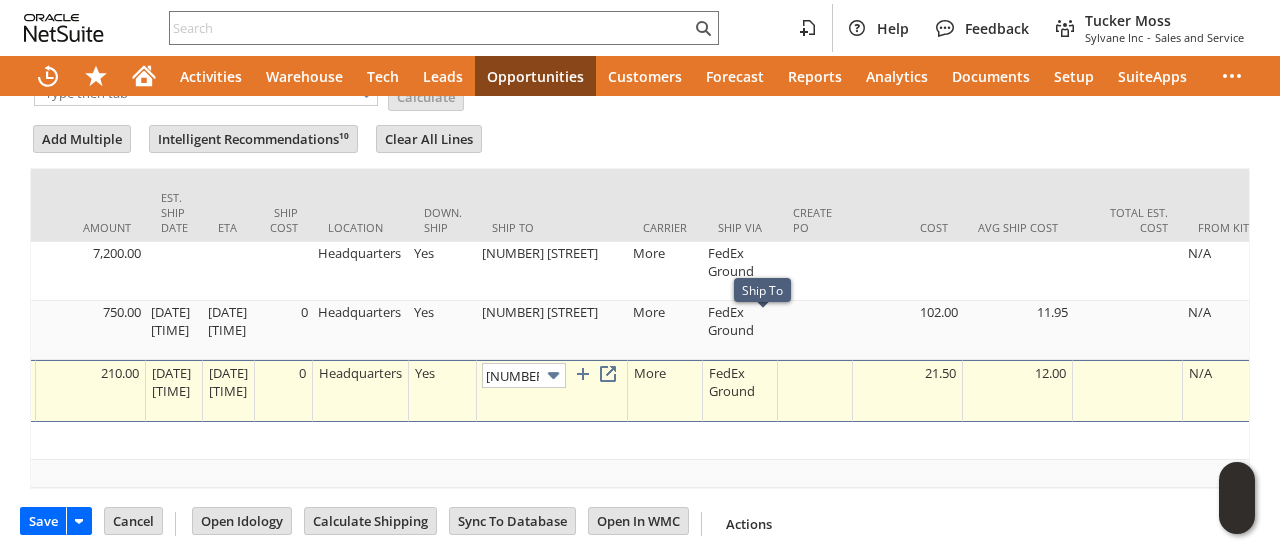 click at bounding box center [553, 375] 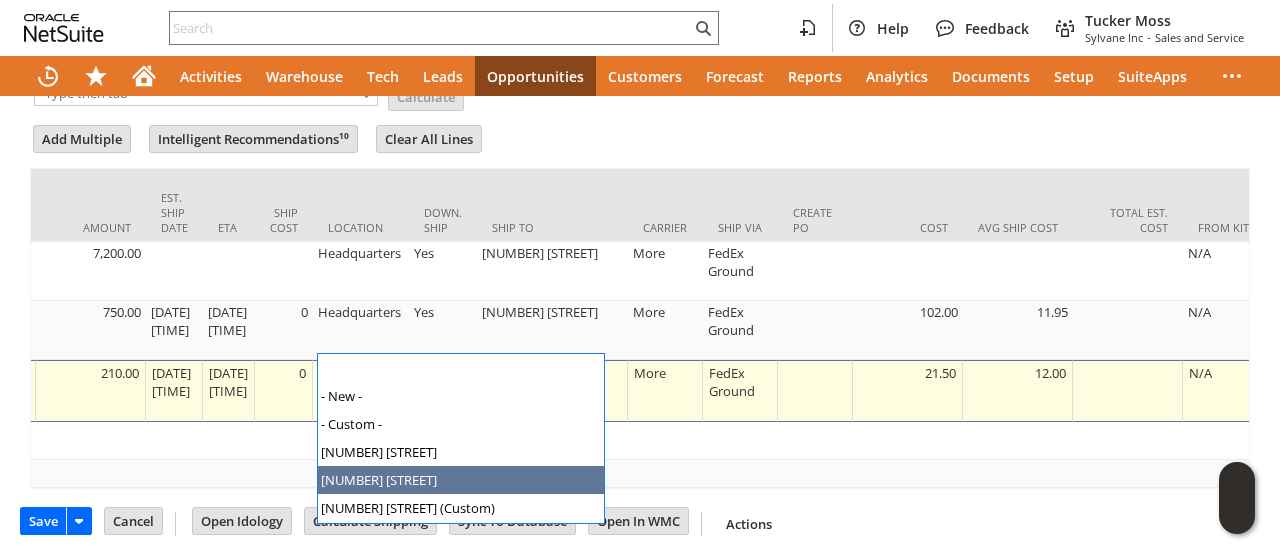 scroll 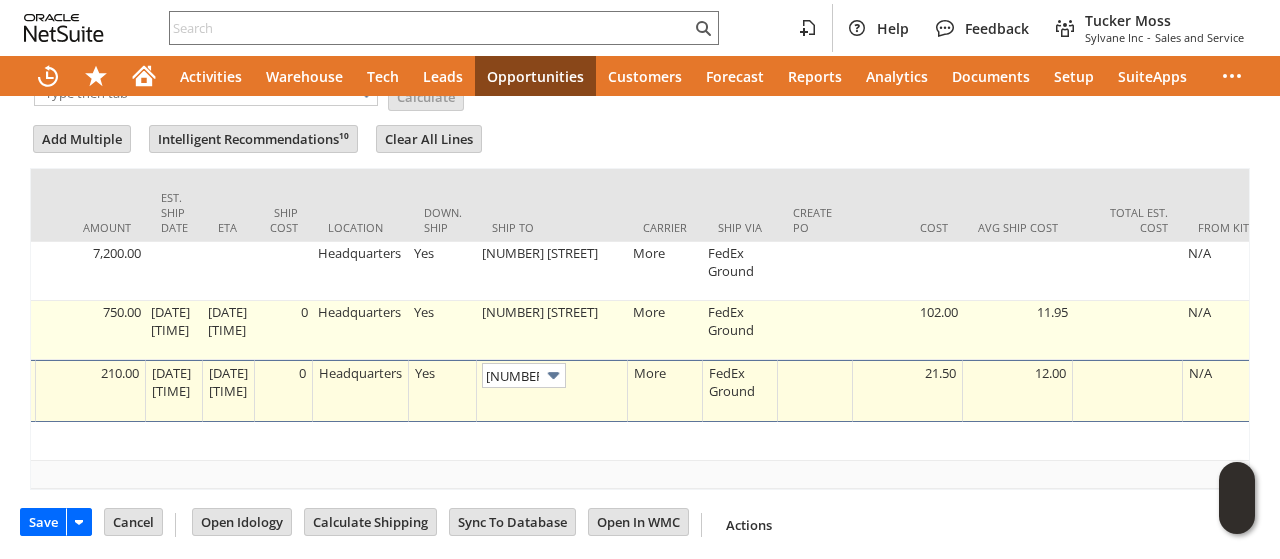 click on "[NUMBER] [STREET]" at bounding box center [552, 330] 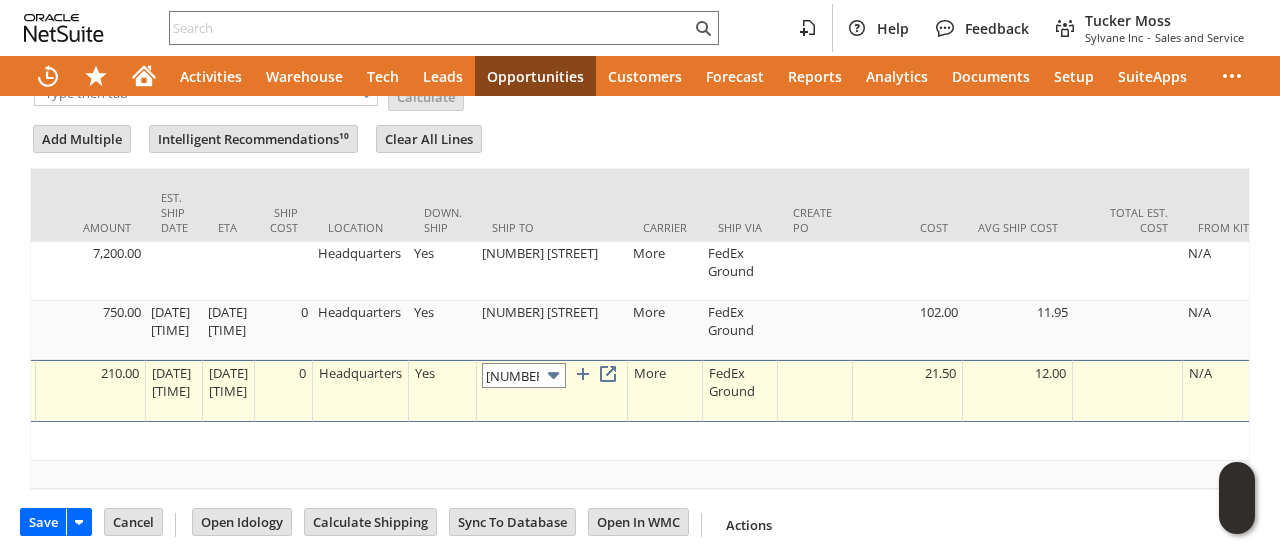 type on "[NUMBER] [STREET]" 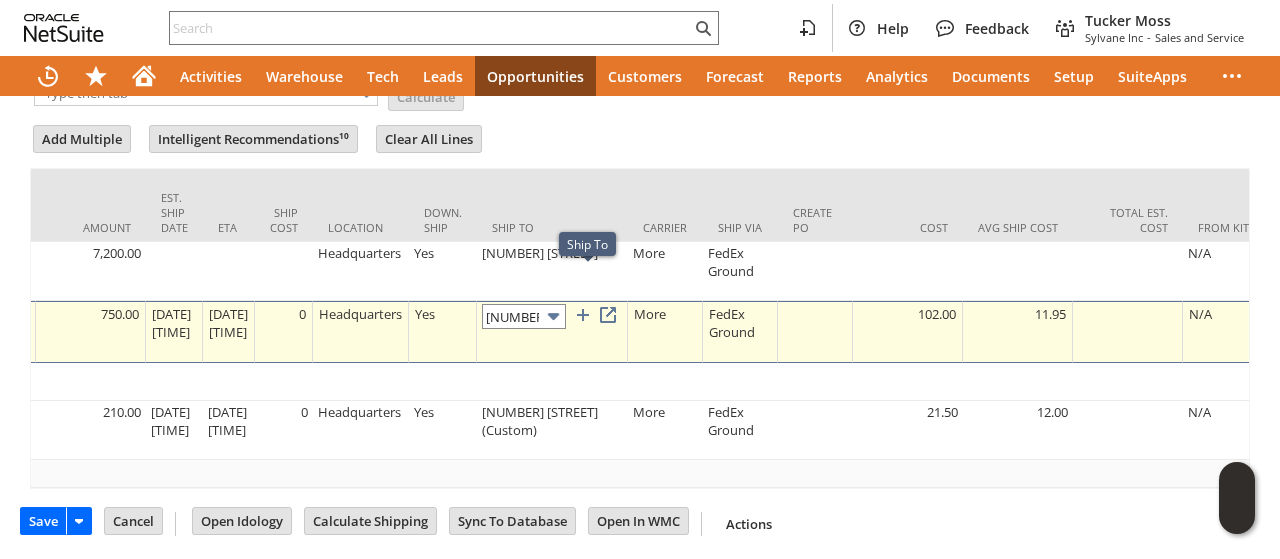 click on "[NUMBER] [STREET]" at bounding box center [524, 316] 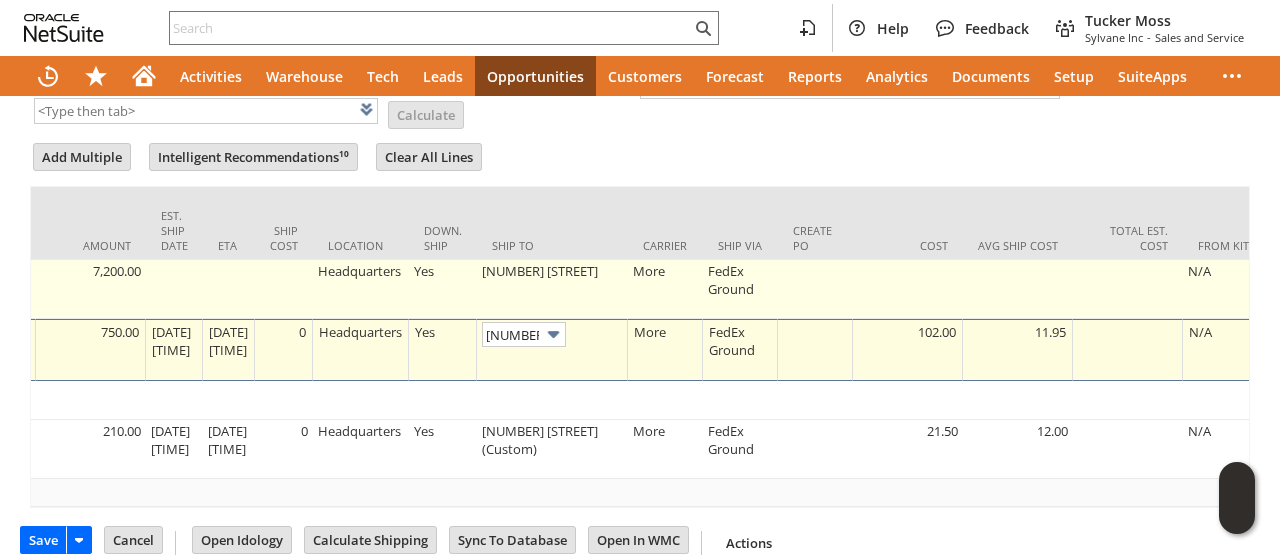 click on "[NUMBER] [STREET]" at bounding box center (552, 289) 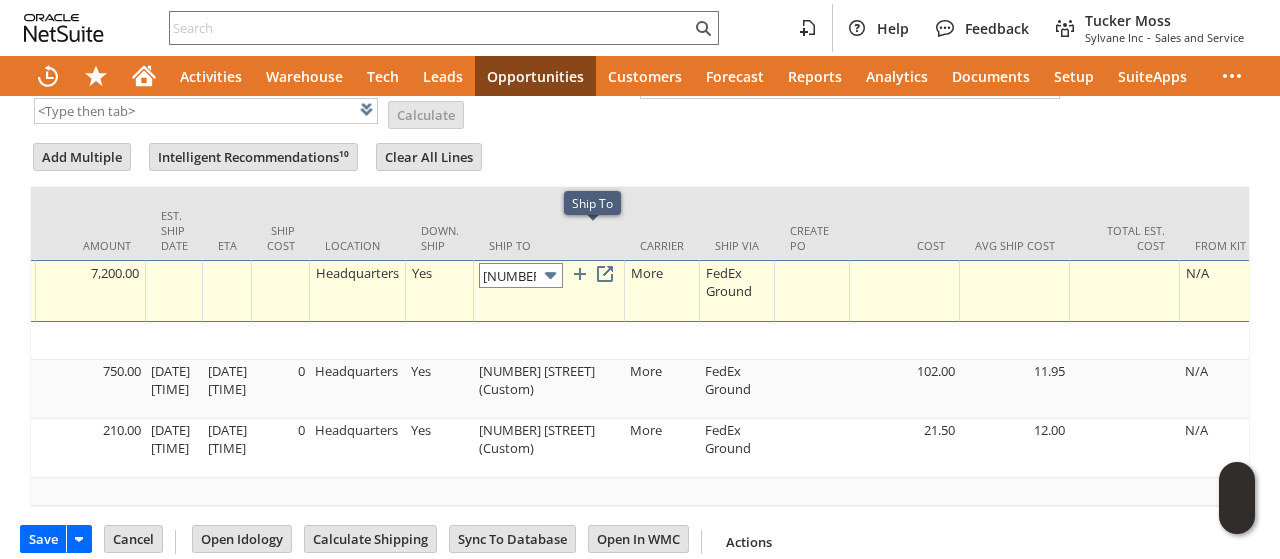 click on "[NUMBER] [STREET]" at bounding box center (521, 275) 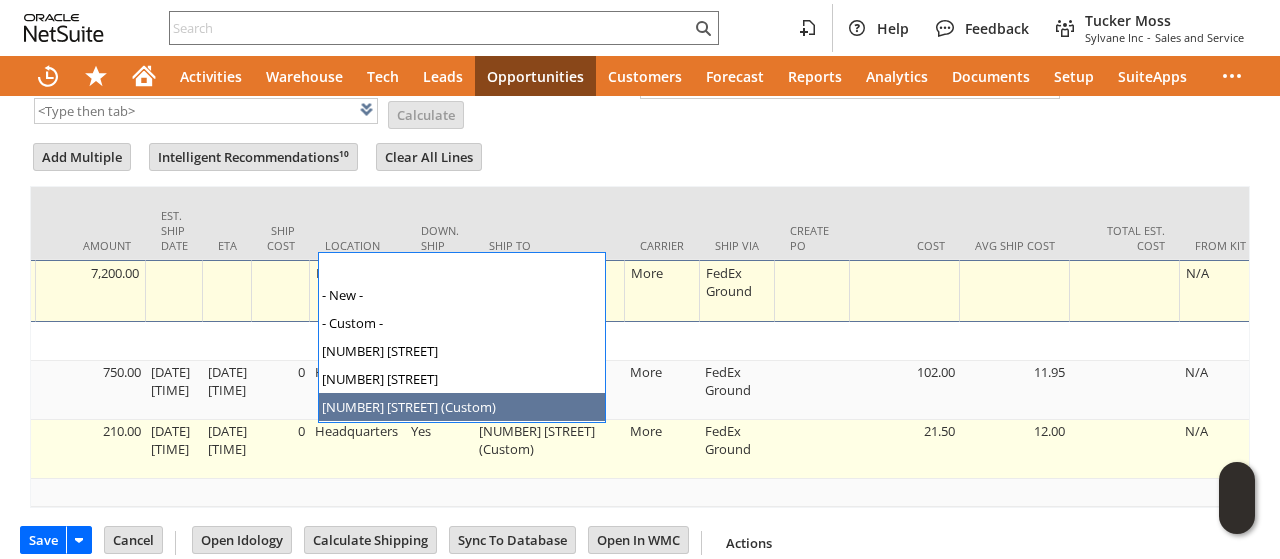 type on "[NUMBER] [STREET] (Custom)" 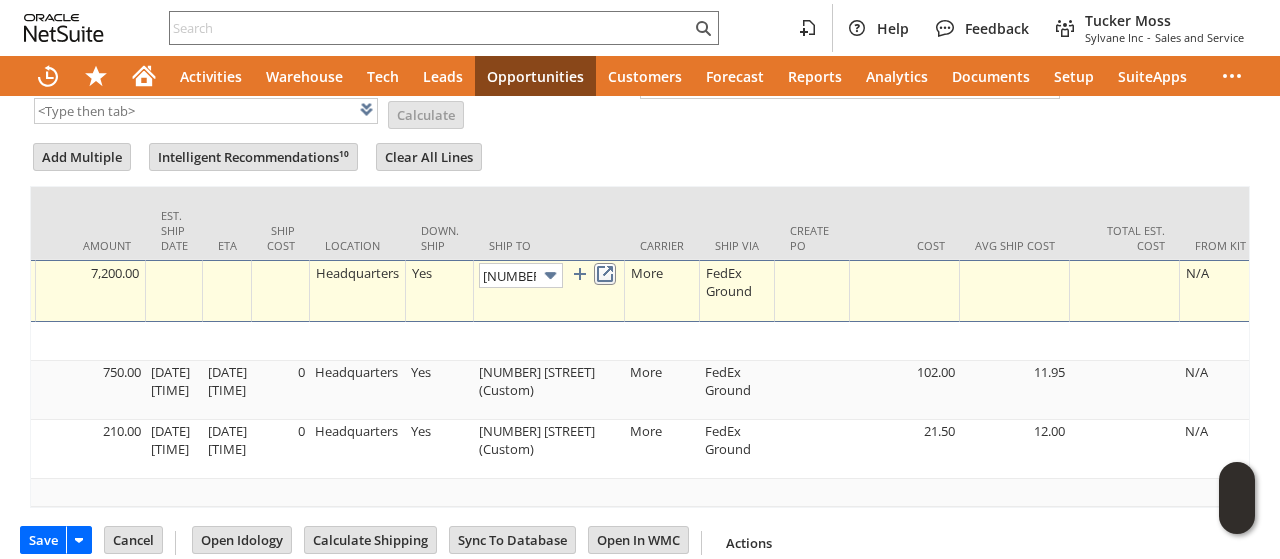 click at bounding box center [605, 274] 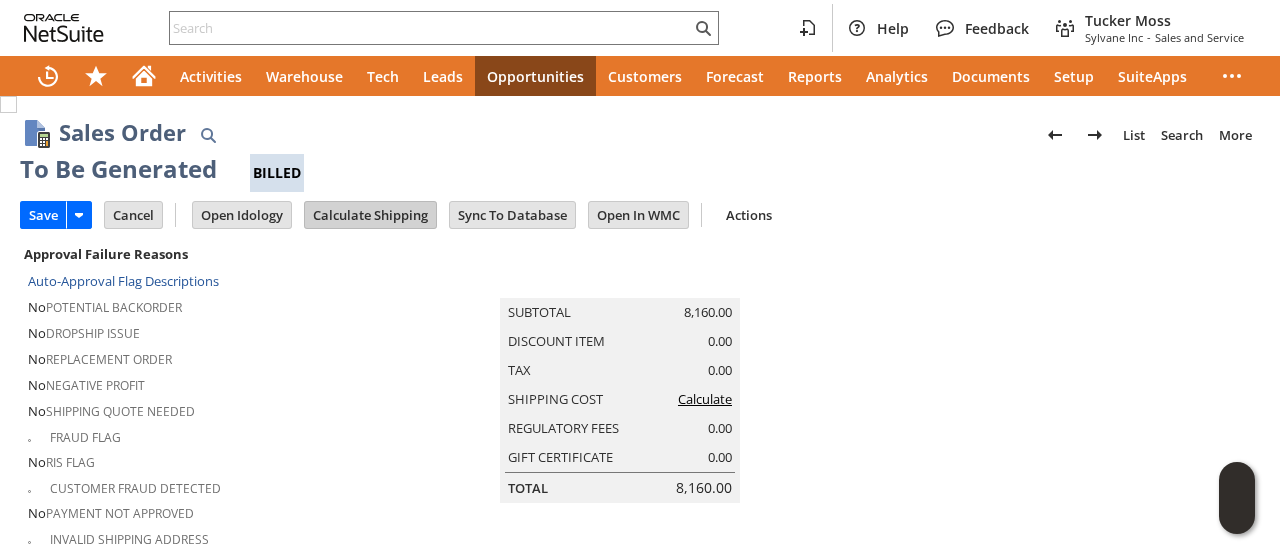 click on "Calculate Shipping" at bounding box center [370, 215] 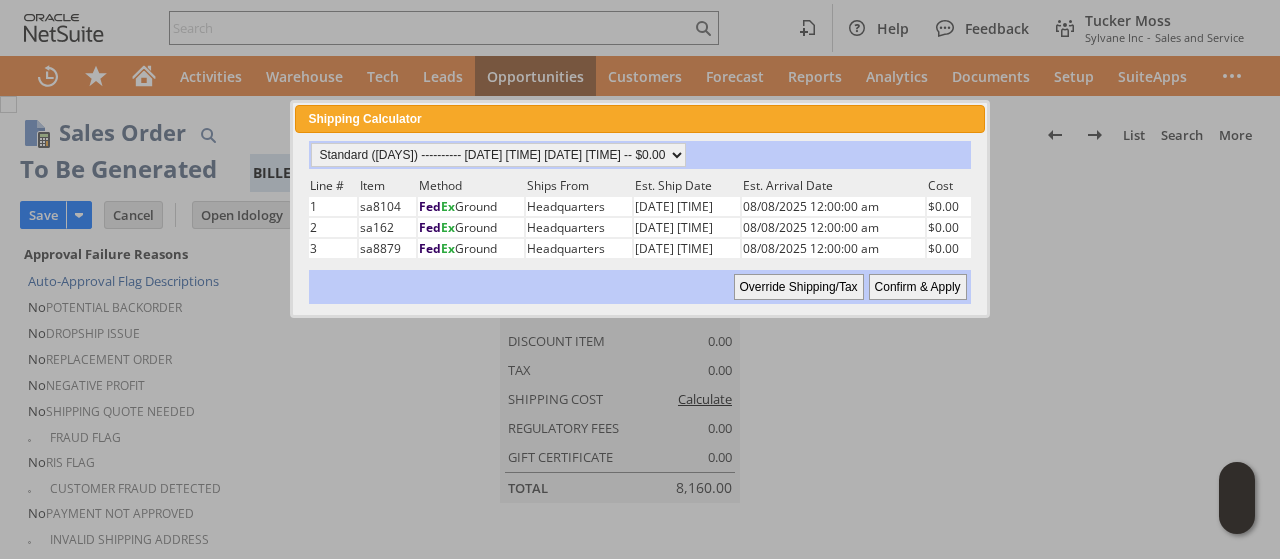 click on "Confirm & Apply" at bounding box center [918, 287] 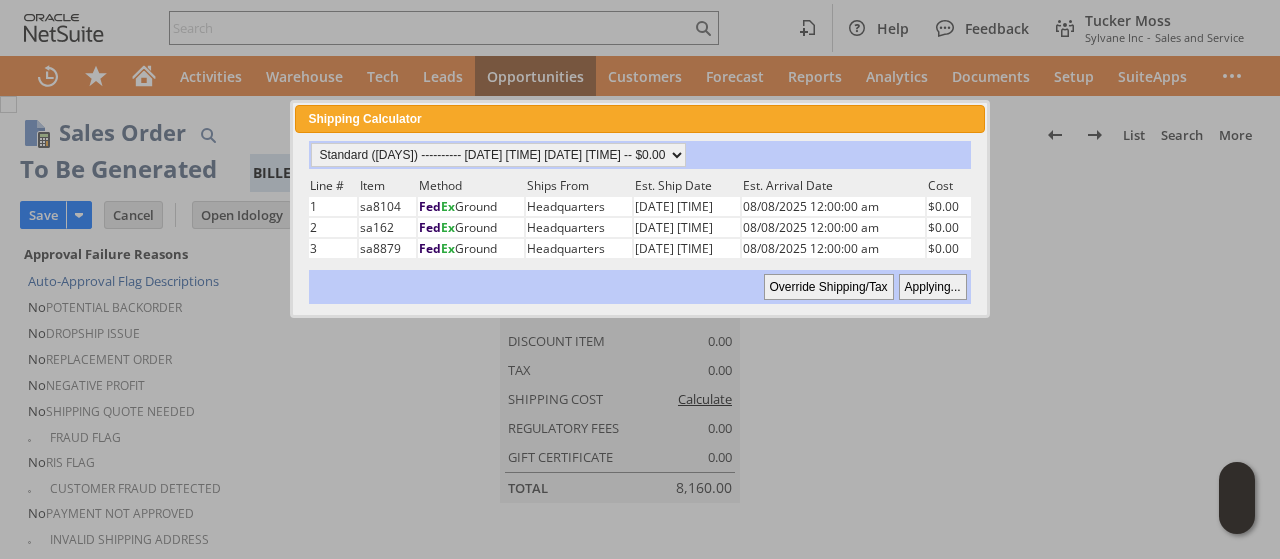 type 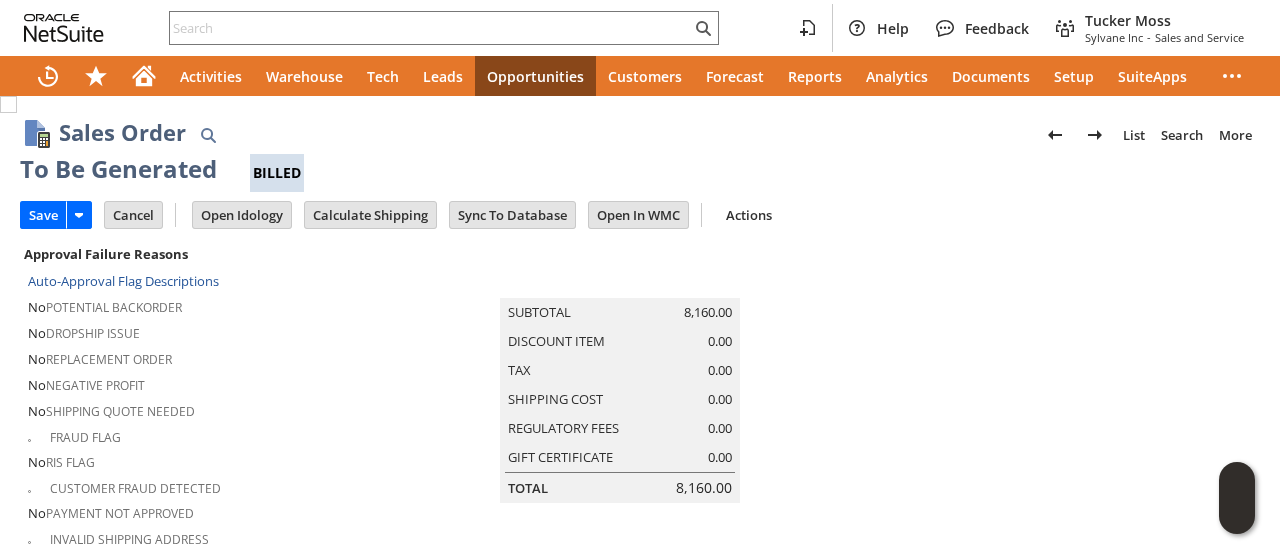 scroll, scrollTop: 0, scrollLeft: 0, axis: both 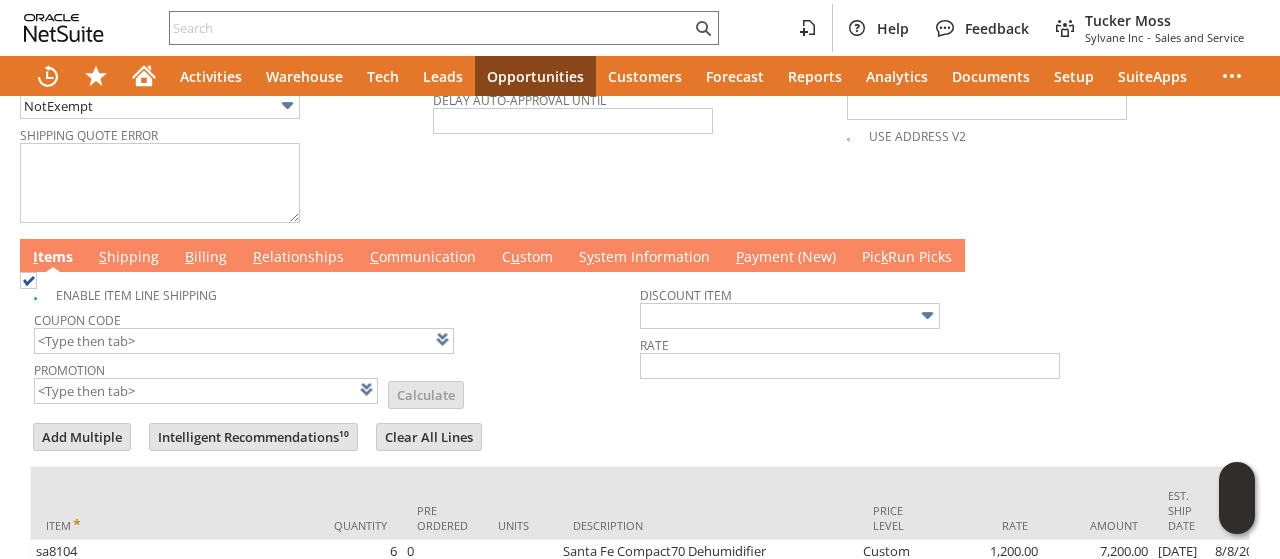 click on "C ommunication" at bounding box center (423, 258) 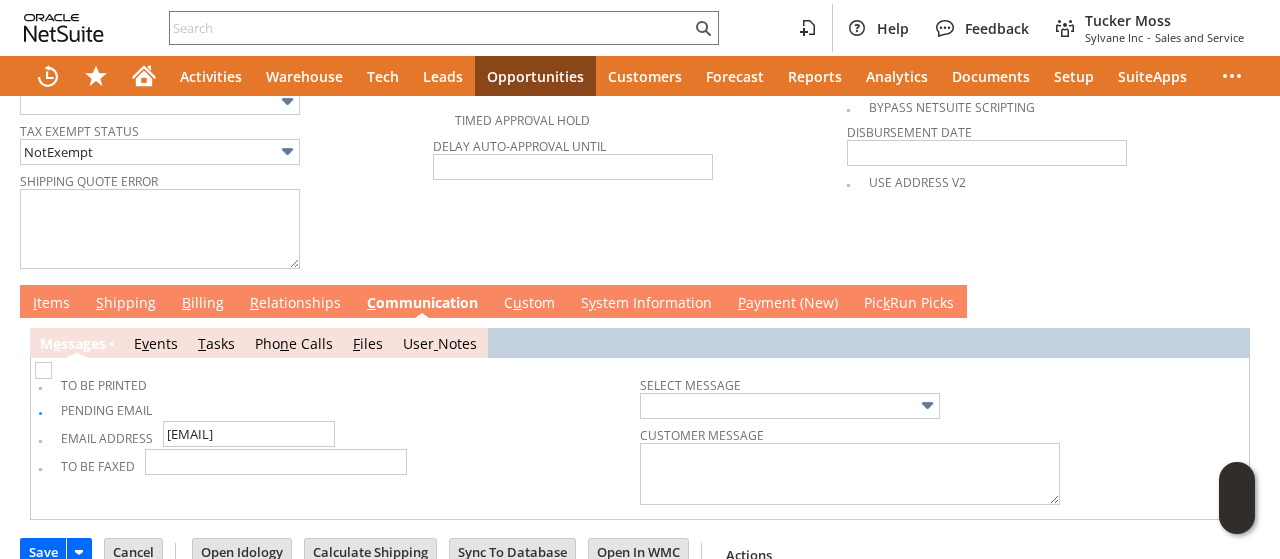 click at bounding box center (43, 370) 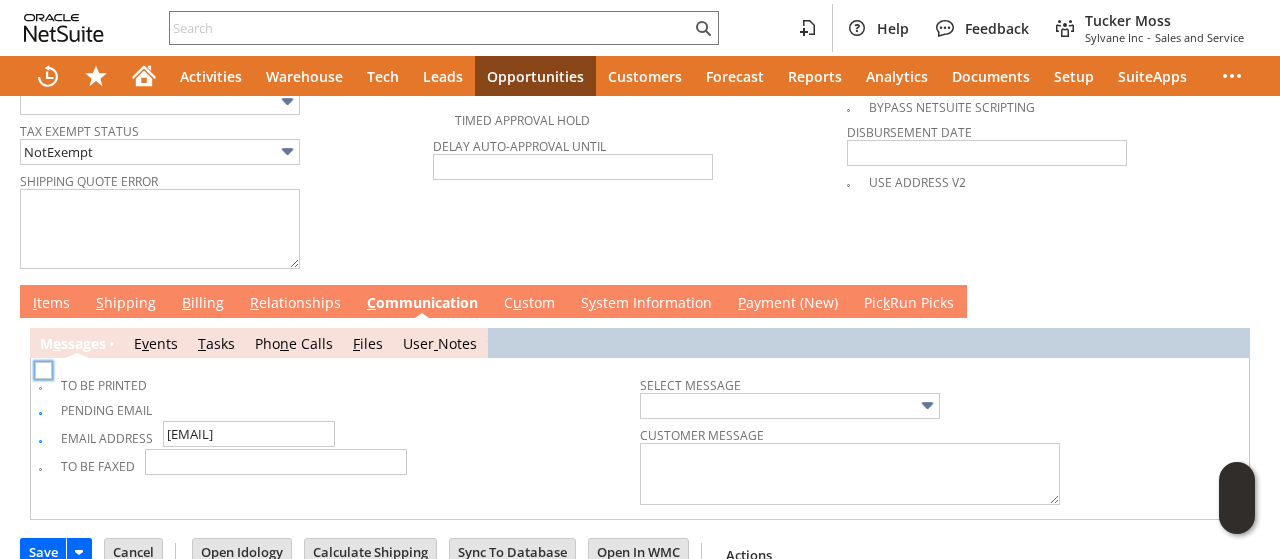 checkbox on "true" 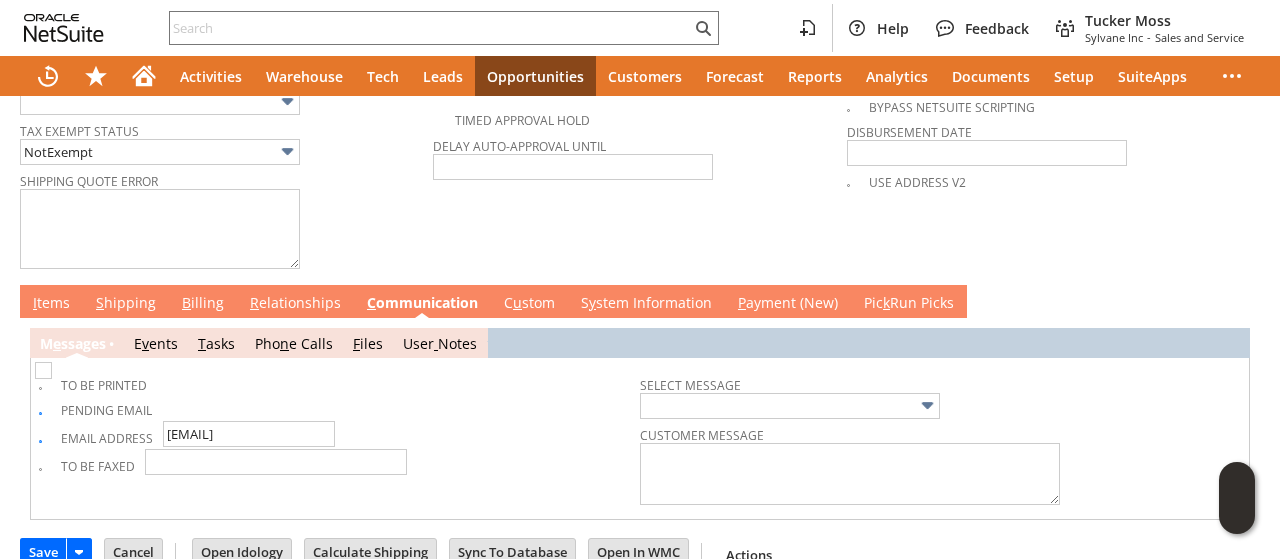 click at bounding box center (43, 370) 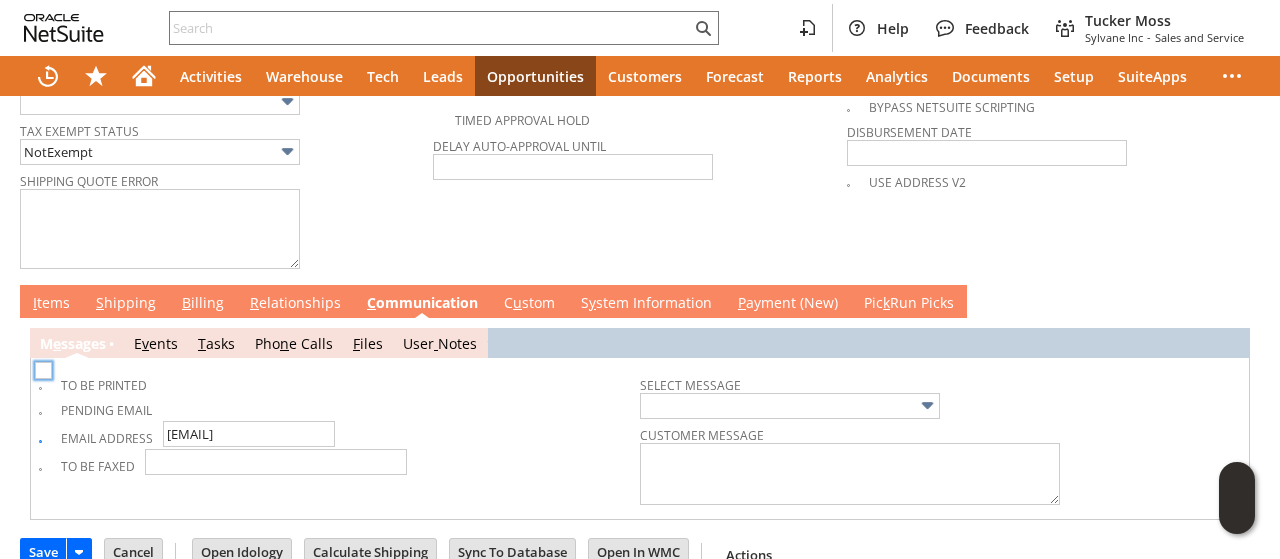 checkbox on "false" 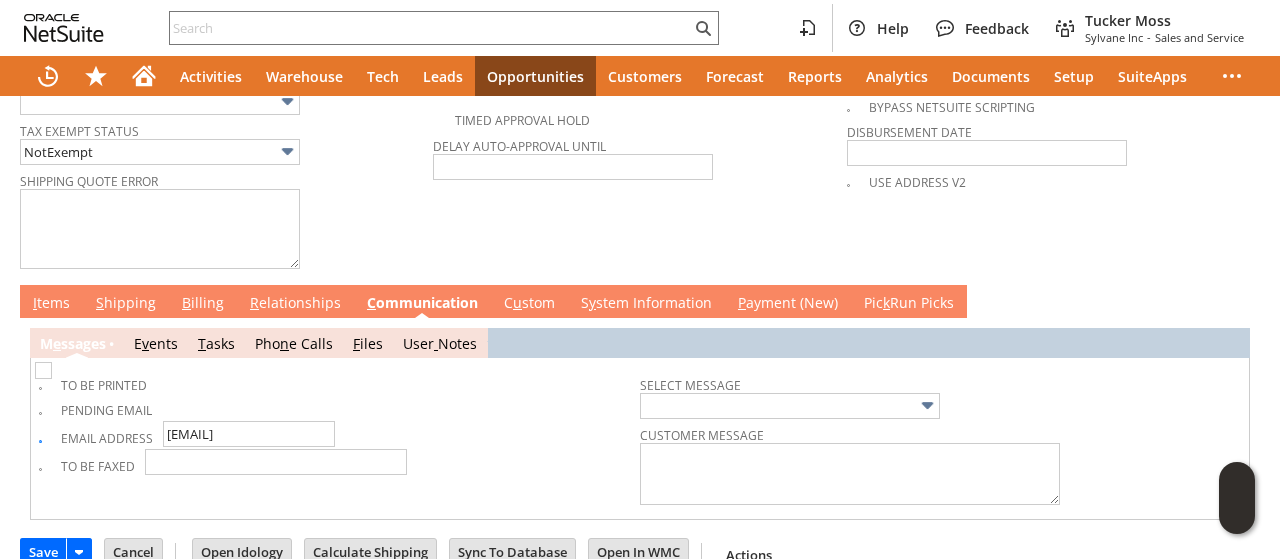 click on "B illing" at bounding box center (203, 304) 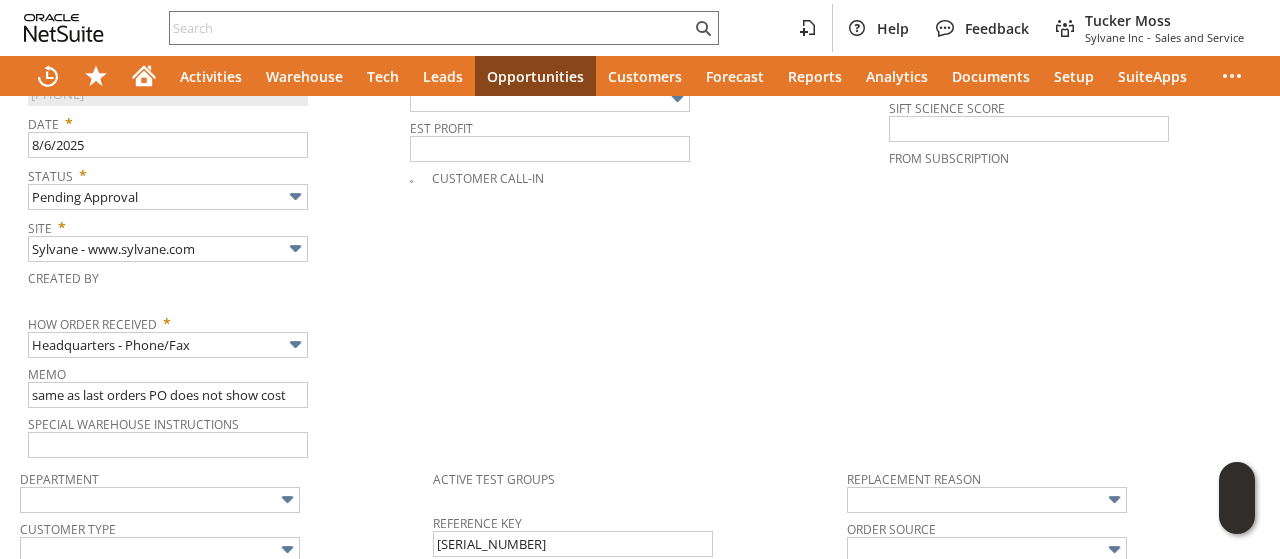 scroll, scrollTop: 1454, scrollLeft: 0, axis: vertical 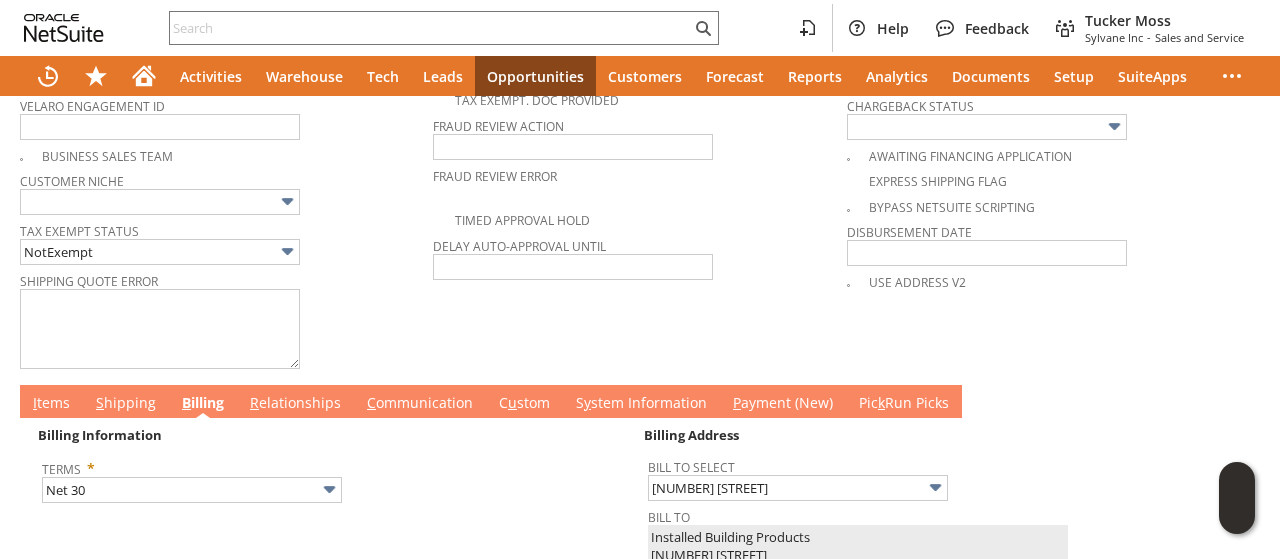 click on "S hipping" at bounding box center (126, 404) 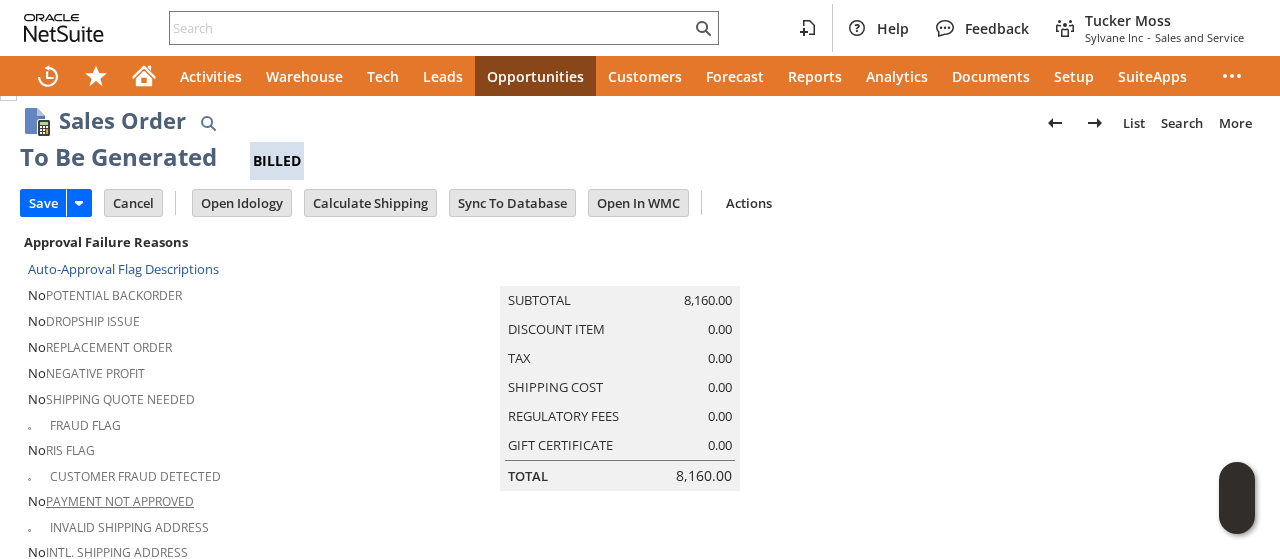 scroll, scrollTop: 0, scrollLeft: 0, axis: both 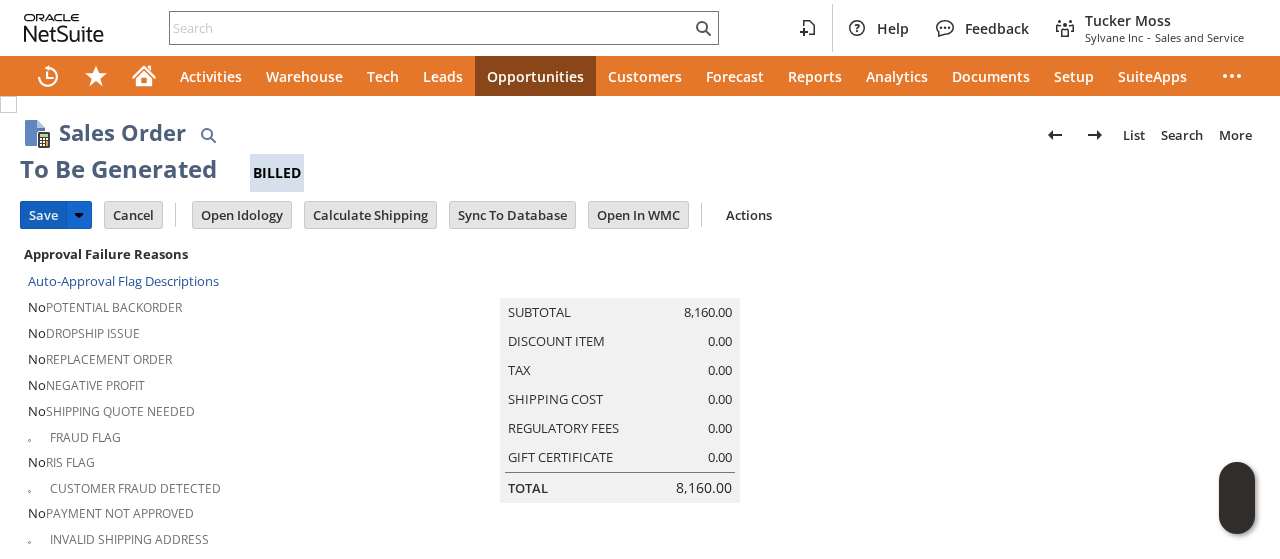 click on "Save" at bounding box center [43, 215] 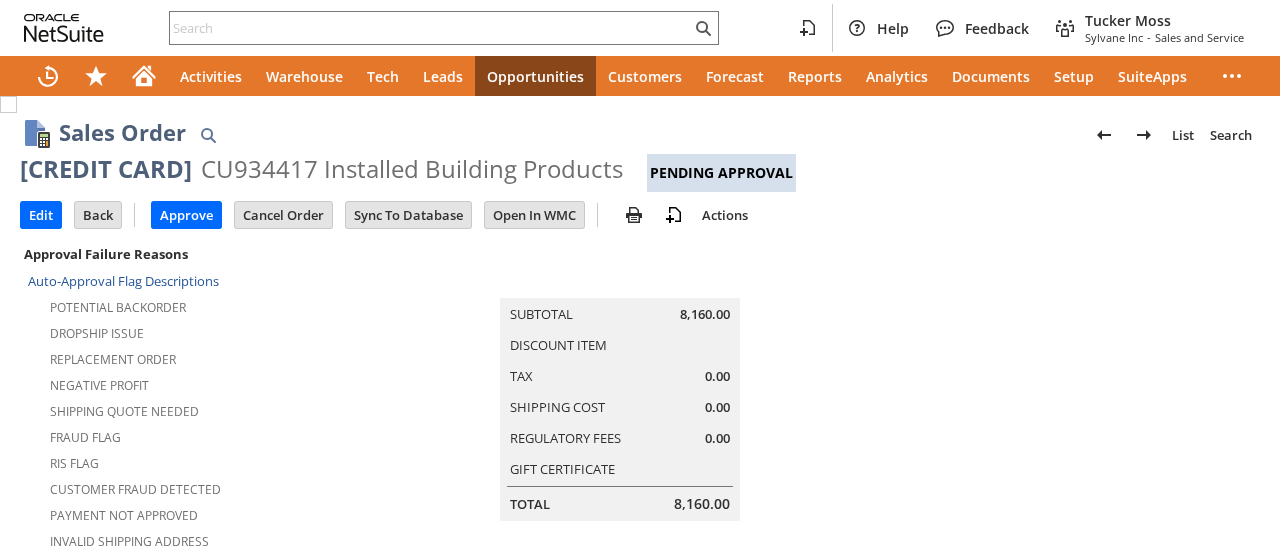 scroll, scrollTop: 0, scrollLeft: 0, axis: both 